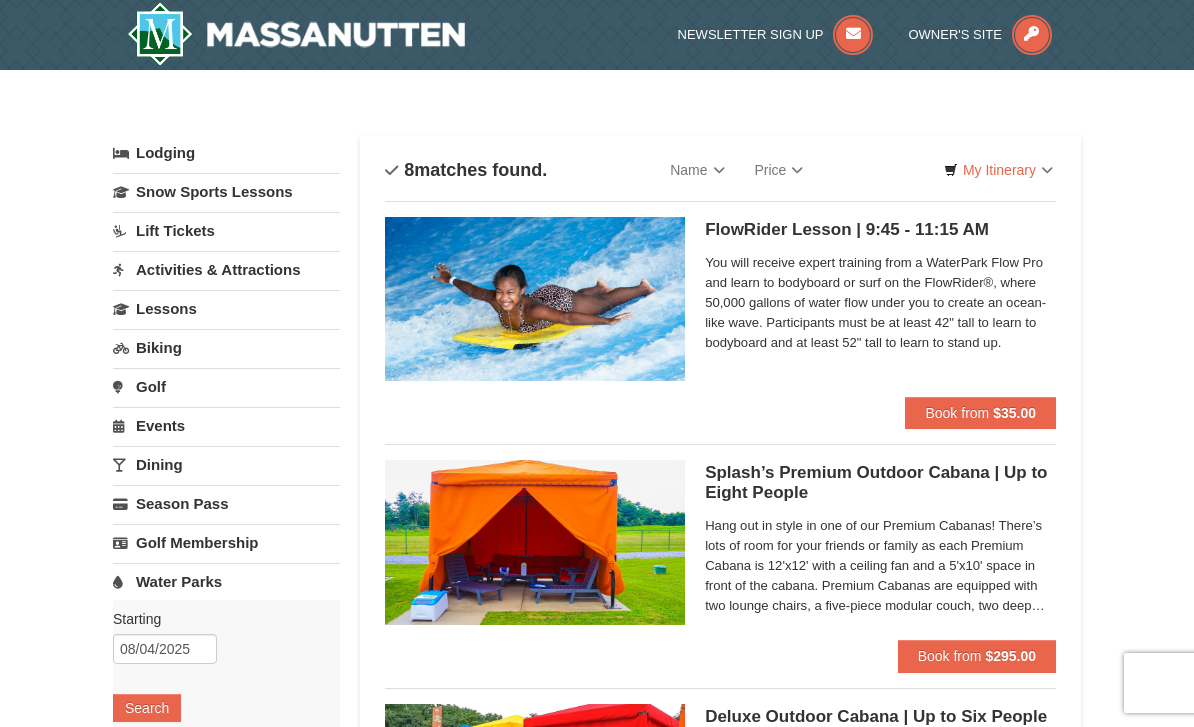 scroll, scrollTop: 0, scrollLeft: 0, axis: both 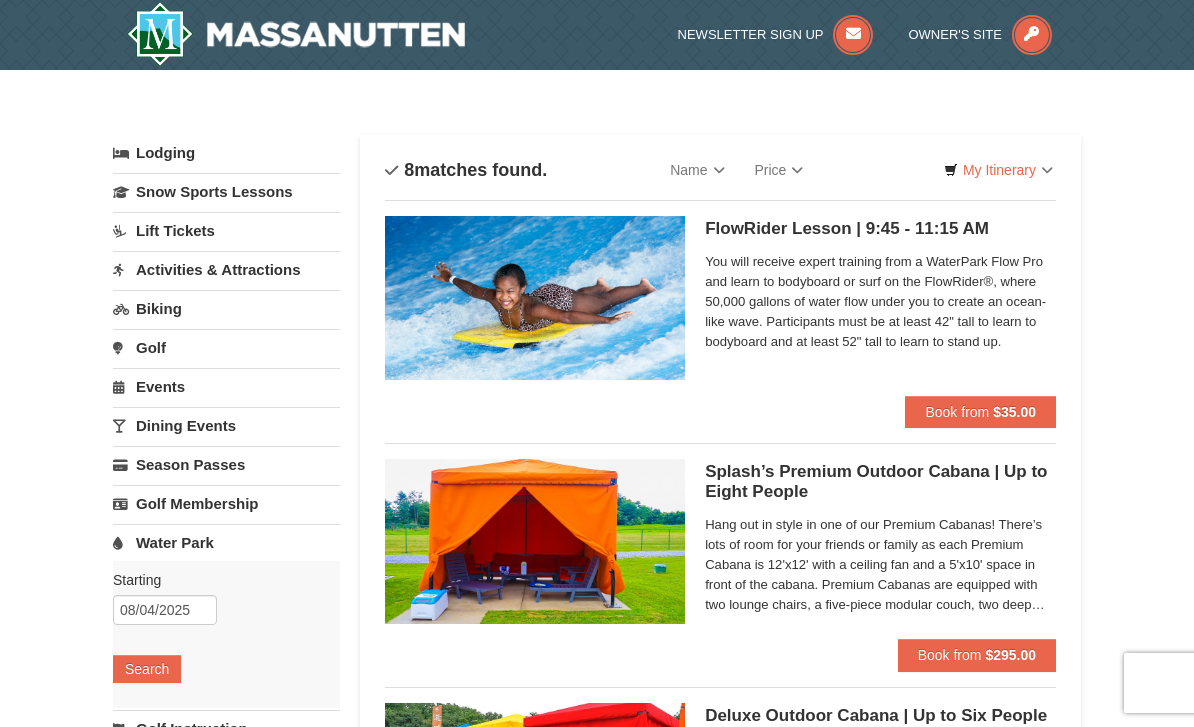 click on "Water Park" at bounding box center (226, 542) 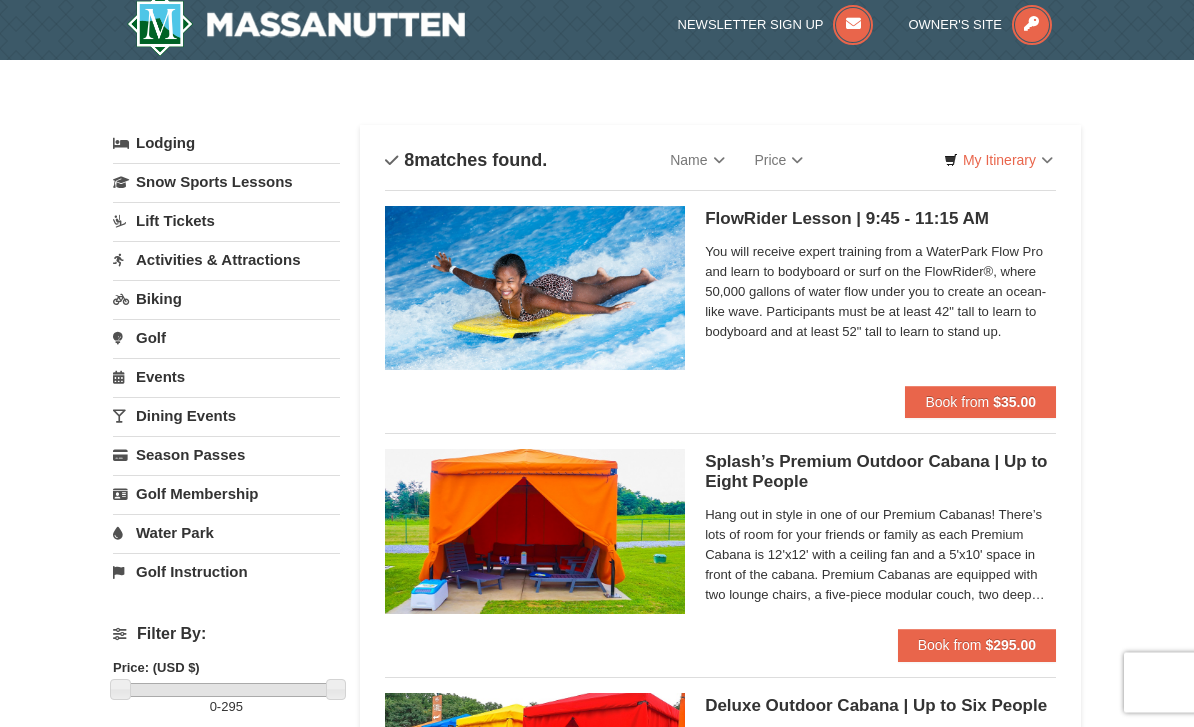 scroll, scrollTop: 0, scrollLeft: 0, axis: both 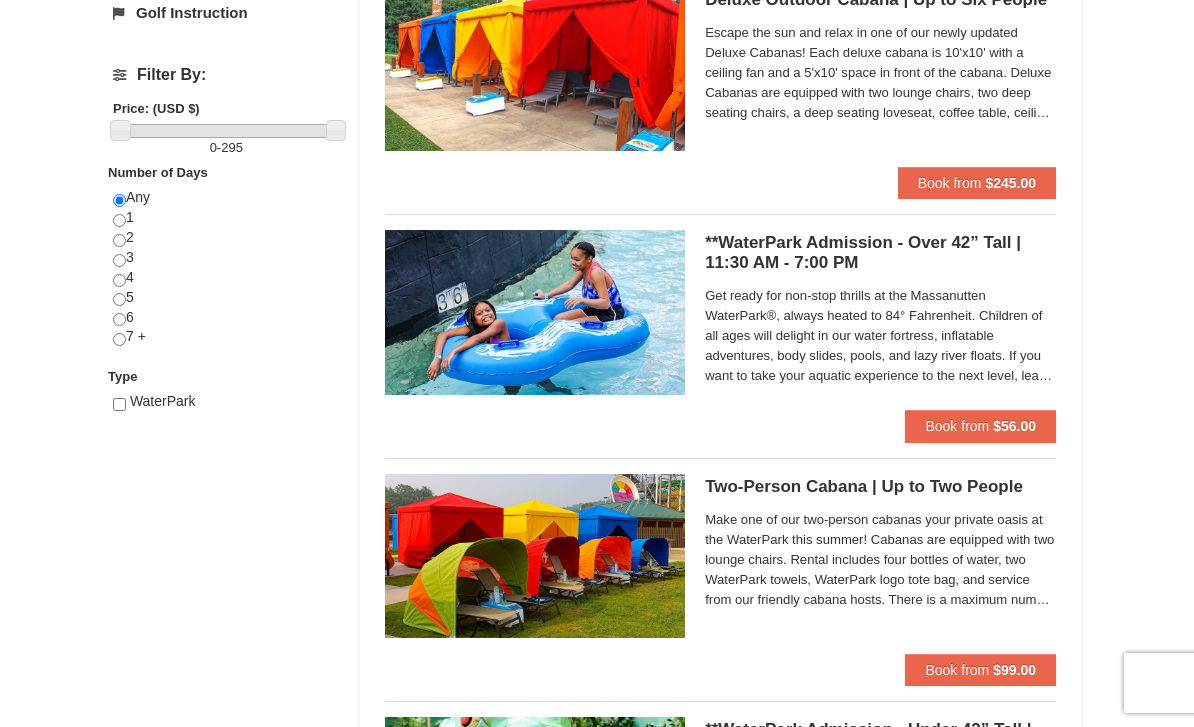 click on "Book from" at bounding box center [957, 426] 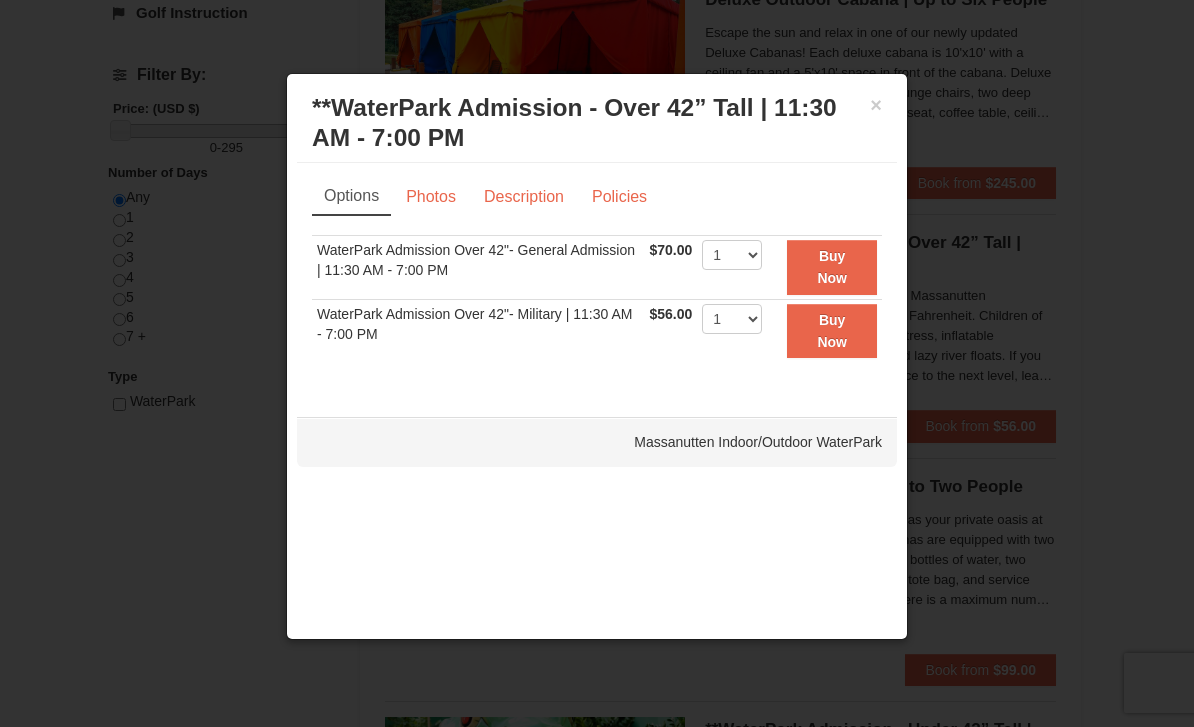 click on "Policies" at bounding box center (619, 197) 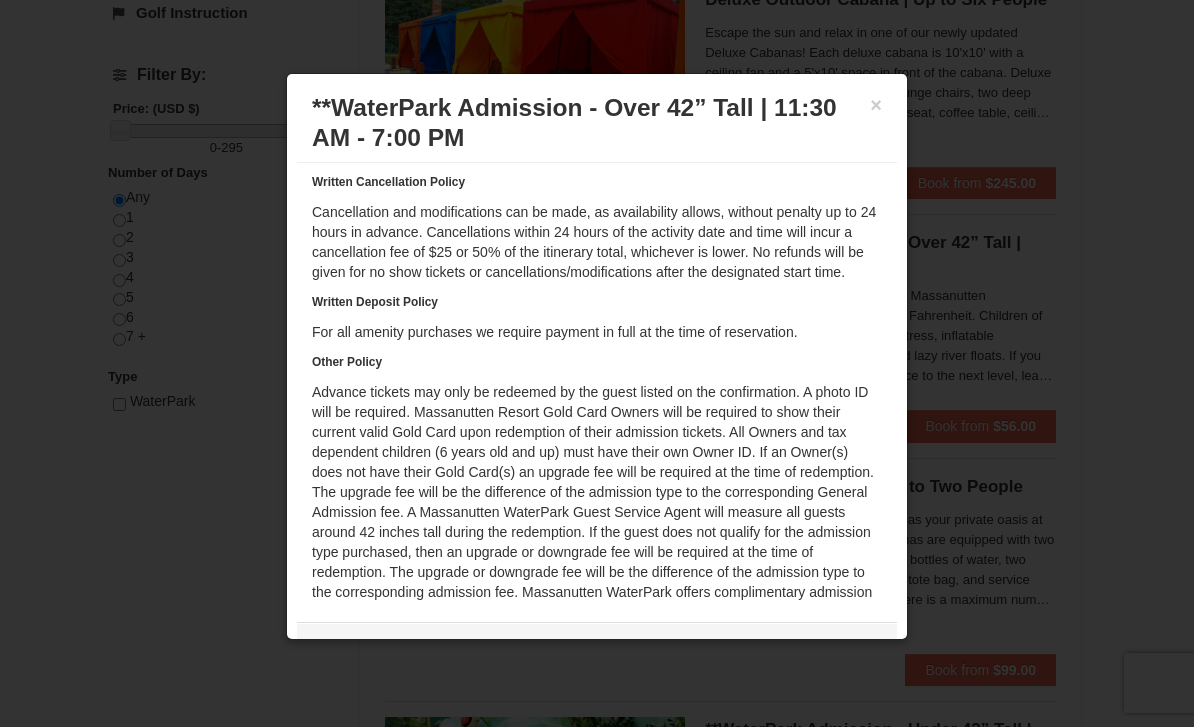 scroll, scrollTop: 72, scrollLeft: 0, axis: vertical 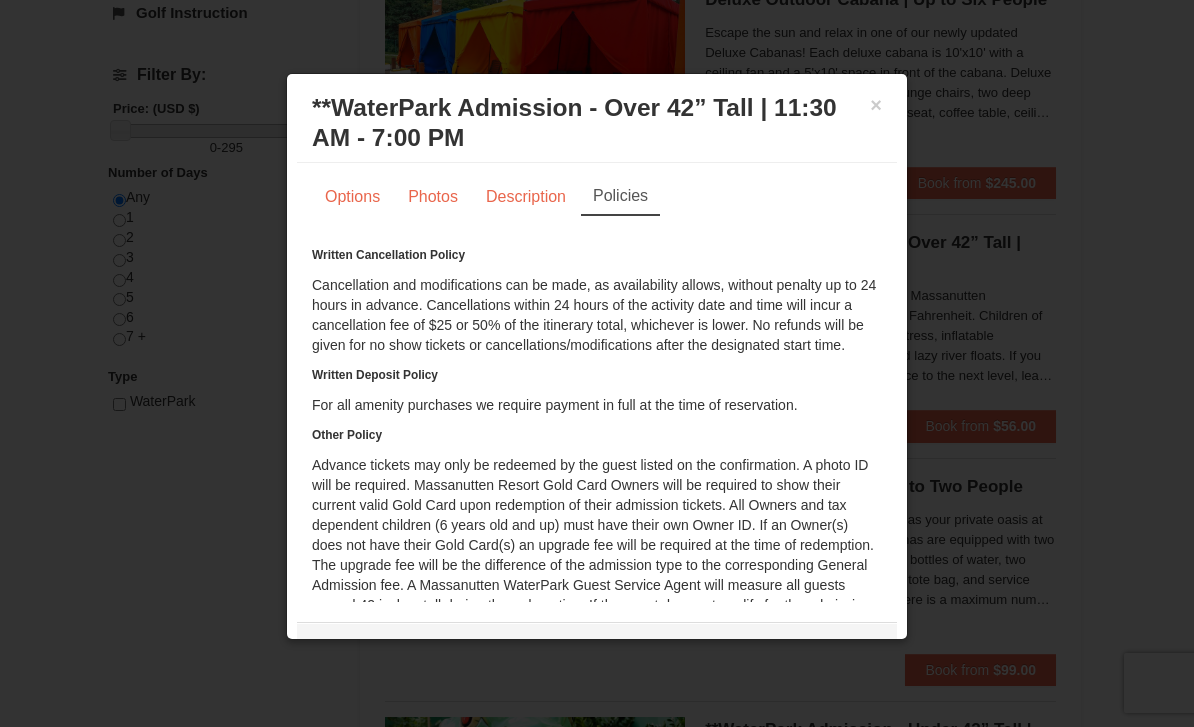 click at bounding box center [597, 363] 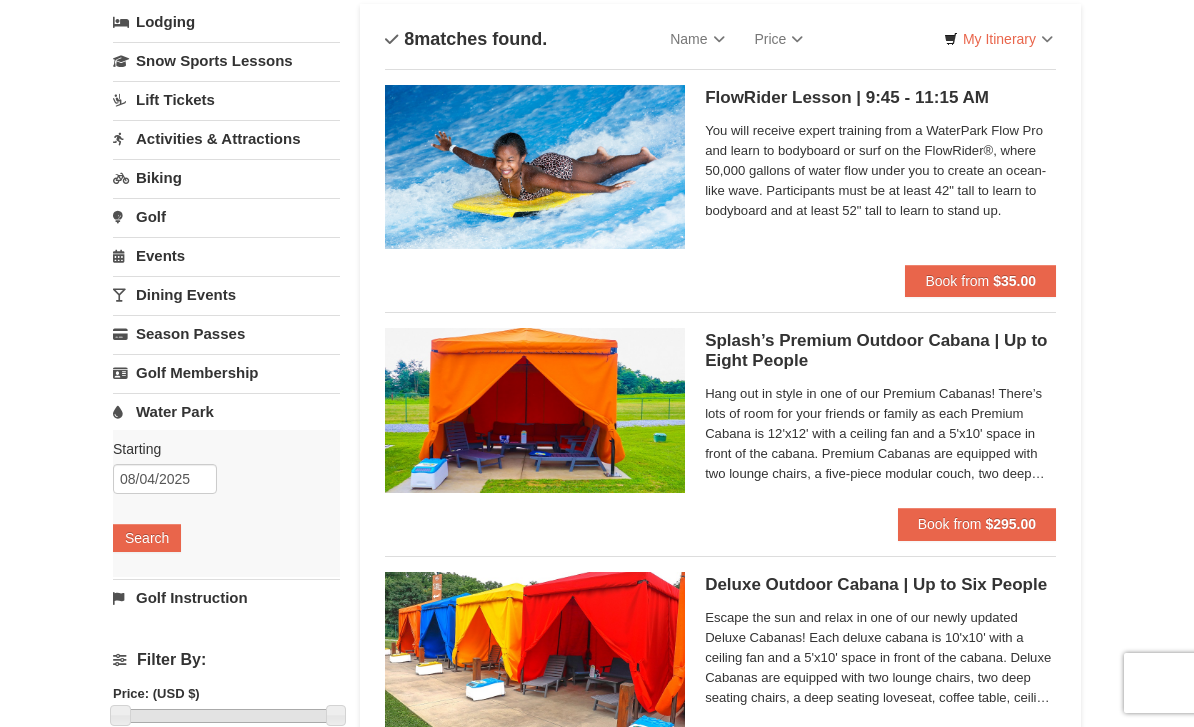 scroll, scrollTop: 0, scrollLeft: 0, axis: both 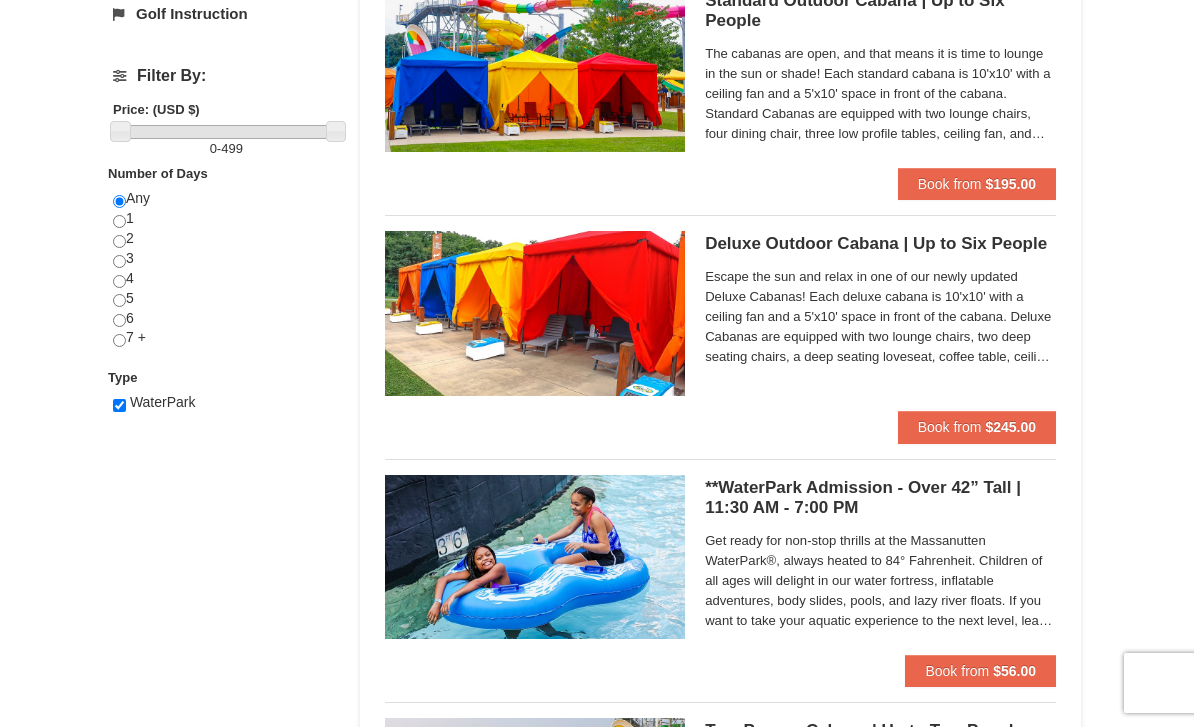 click on "Book from" at bounding box center [957, 671] 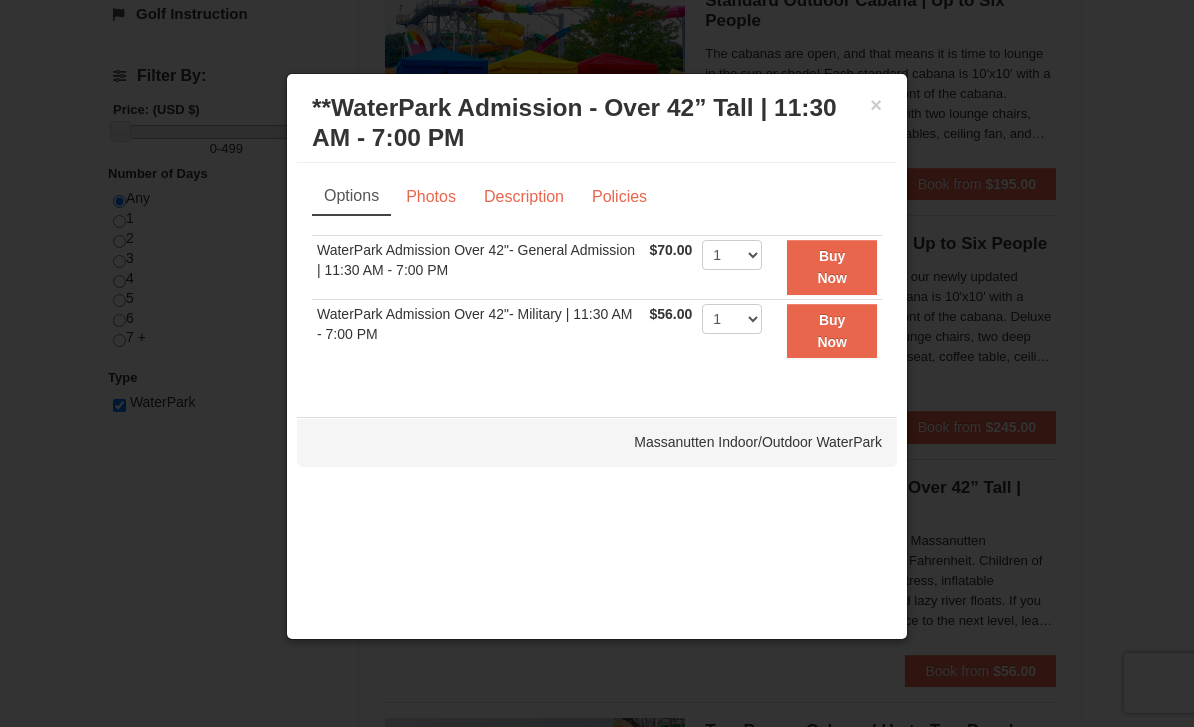 click at bounding box center [597, 363] 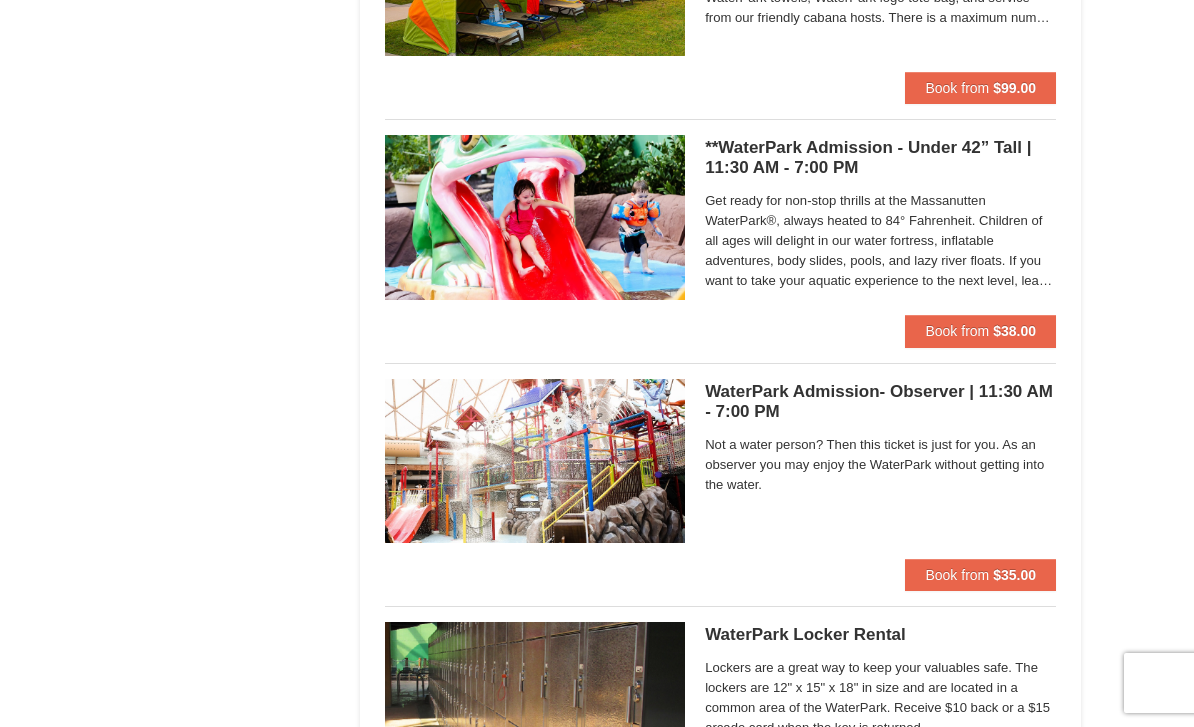 scroll, scrollTop: 1540, scrollLeft: 0, axis: vertical 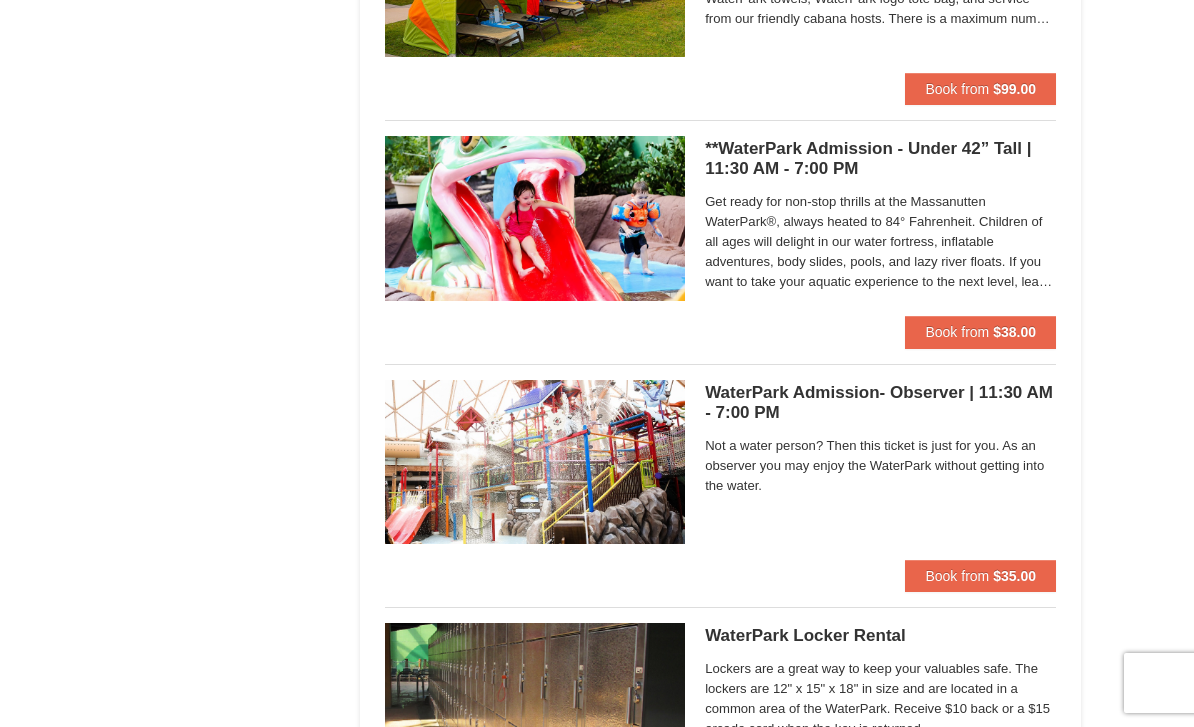 click on "$35.00" at bounding box center (1014, 576) 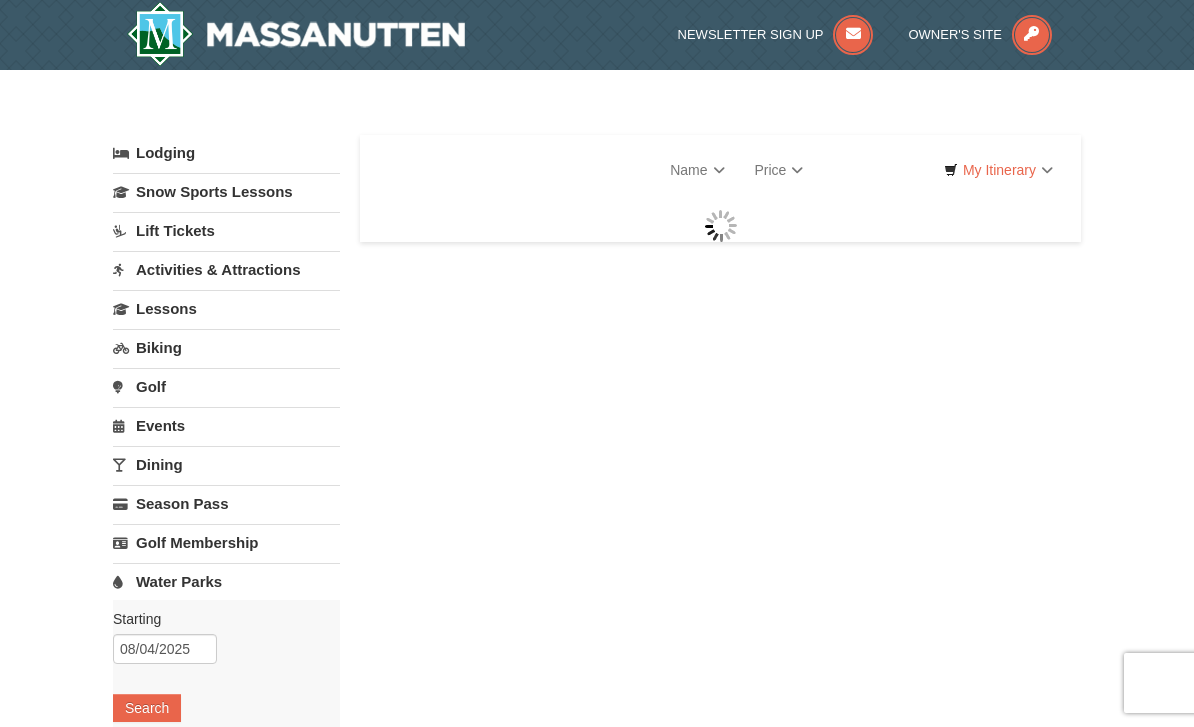 scroll, scrollTop: 0, scrollLeft: 0, axis: both 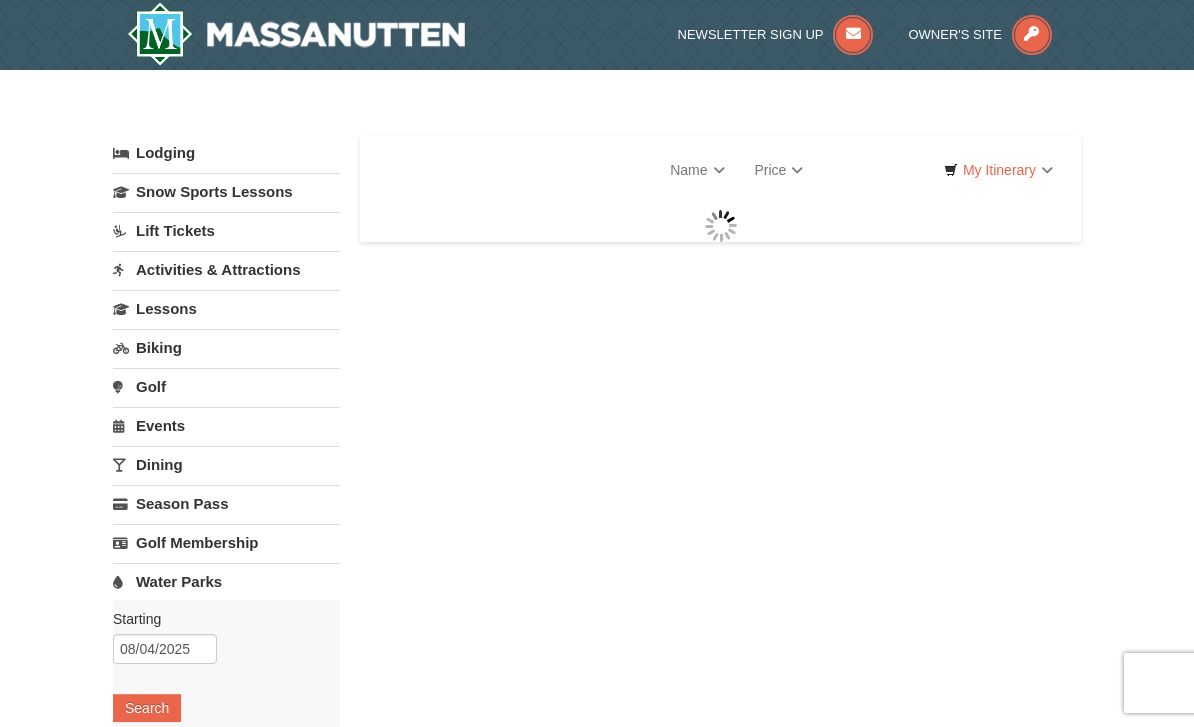 select on "8" 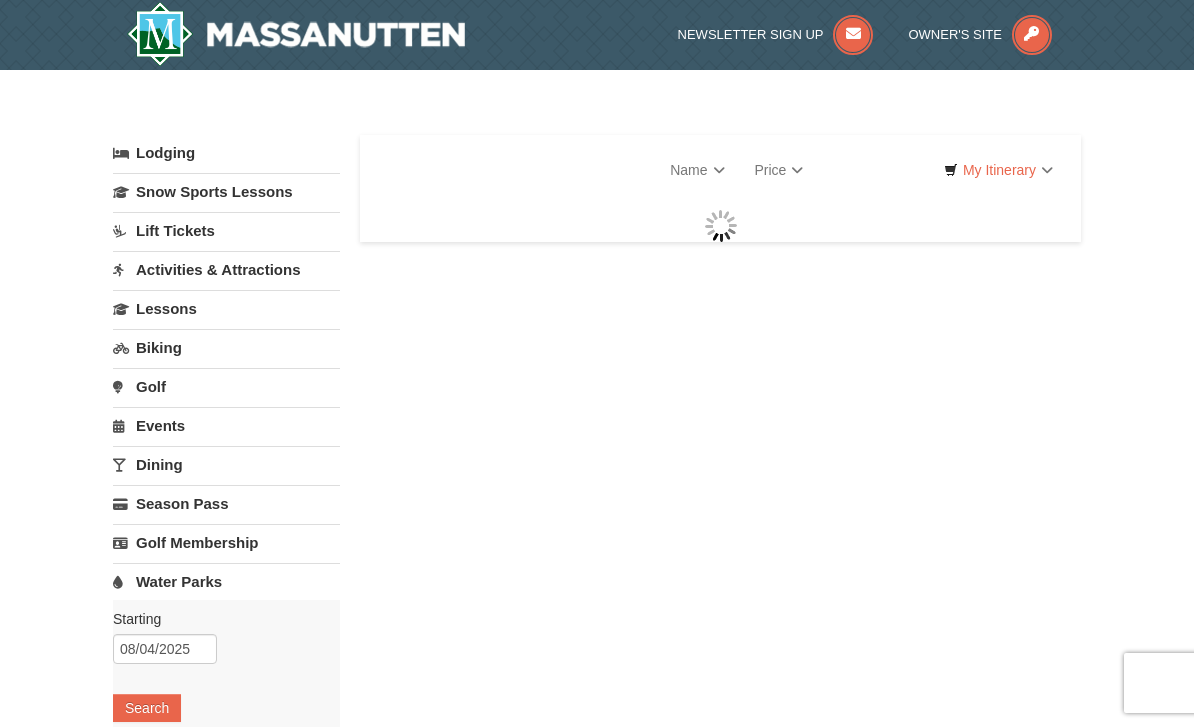 scroll, scrollTop: 0, scrollLeft: 0, axis: both 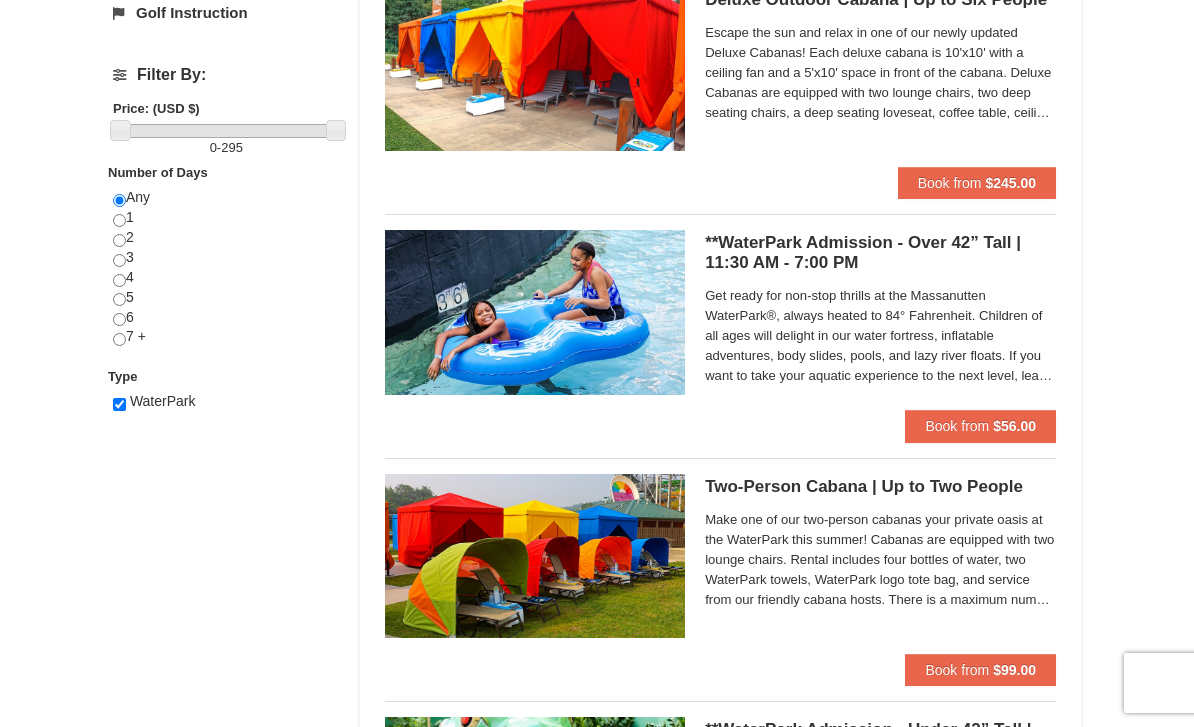 click on "$56.00" at bounding box center (1014, 426) 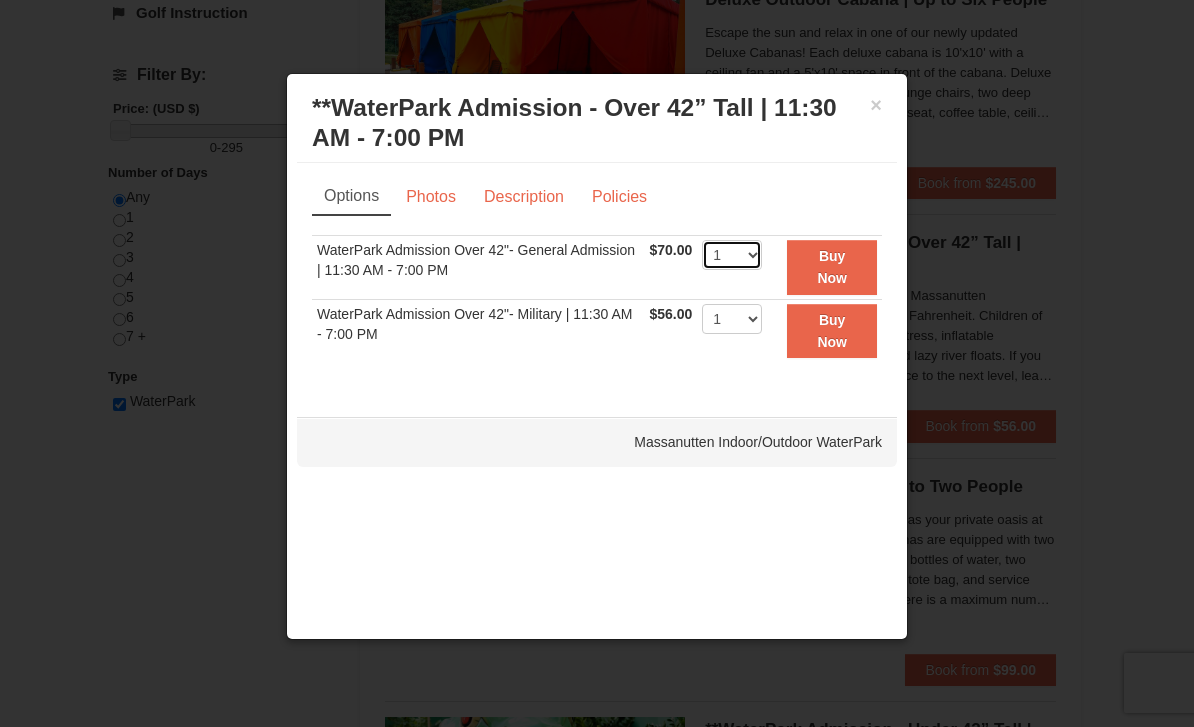 click on "1
2
3
4
5
6
7
8
9
10
11
12
13
14
15
16
17
18
19
20
21 22" at bounding box center [732, 255] 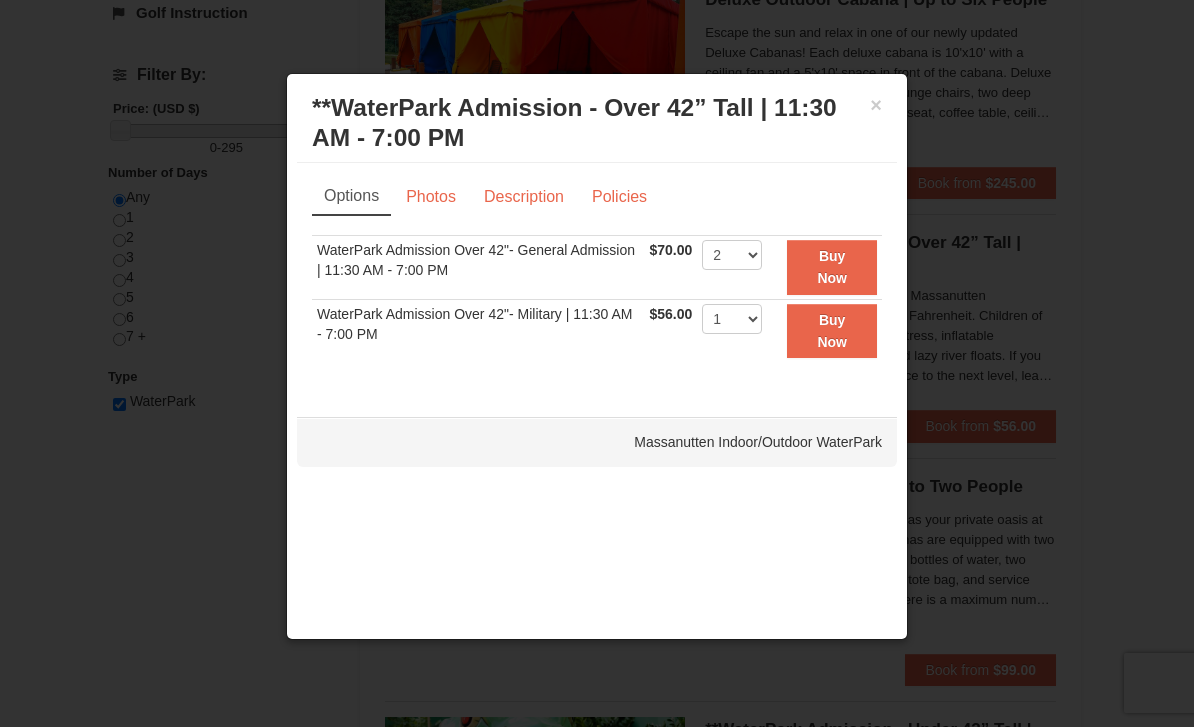click on "Buy Now" at bounding box center (832, 267) 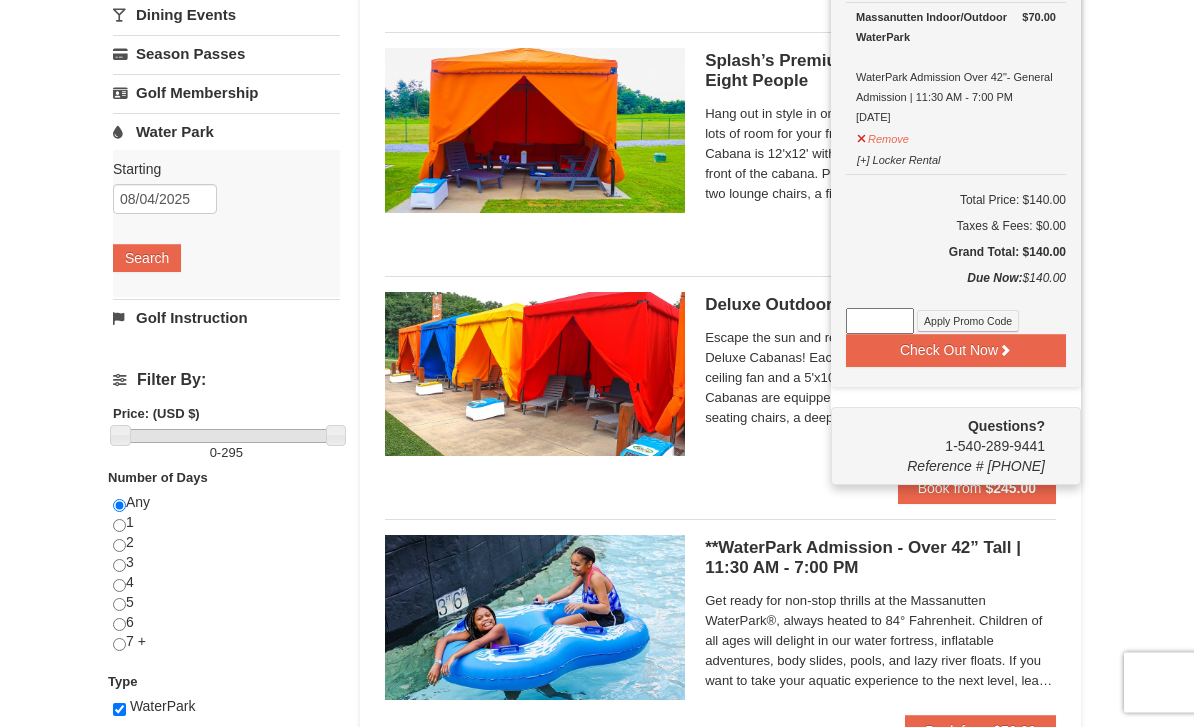 scroll, scrollTop: 411, scrollLeft: 0, axis: vertical 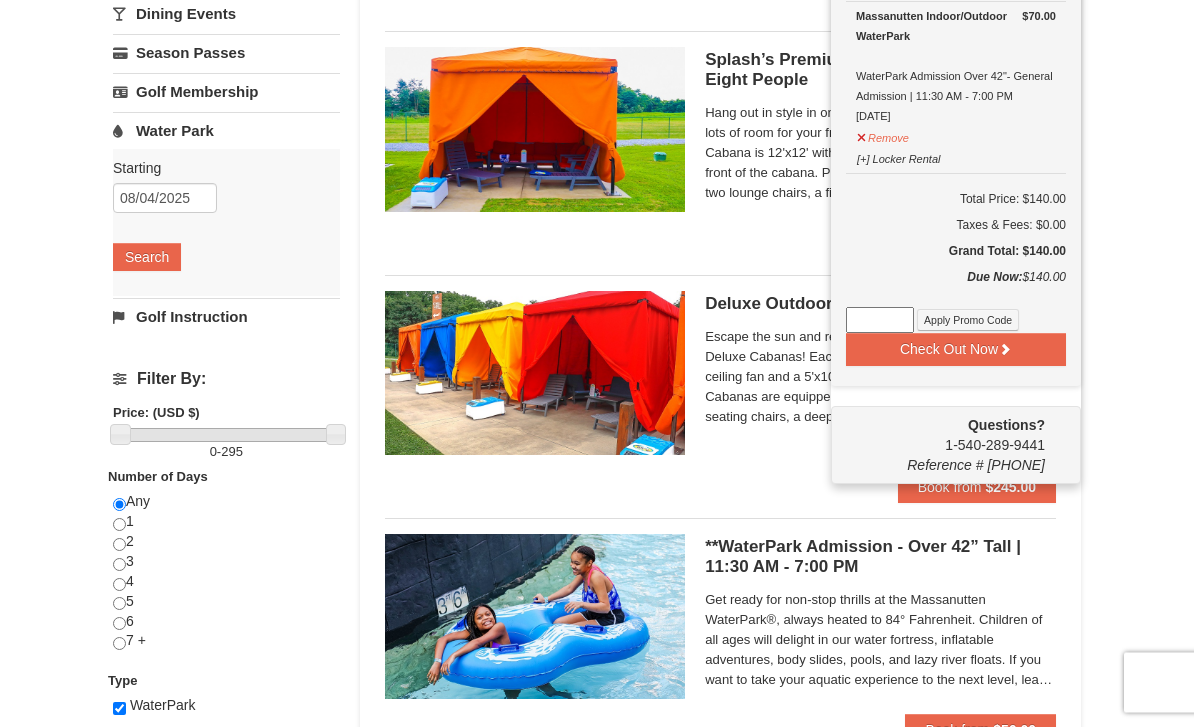 click on "×
Categories
List
Filter
My Itinerary (2)
Check Out Now
Water Park Pass.
$70.00
Massanutten Indoor/Outdoor WaterPark
WaterPark Admission Over 42"- General Admission | 11:30 AM - 7:00 PM
8/4/2025
$70.00" at bounding box center [597, 725] 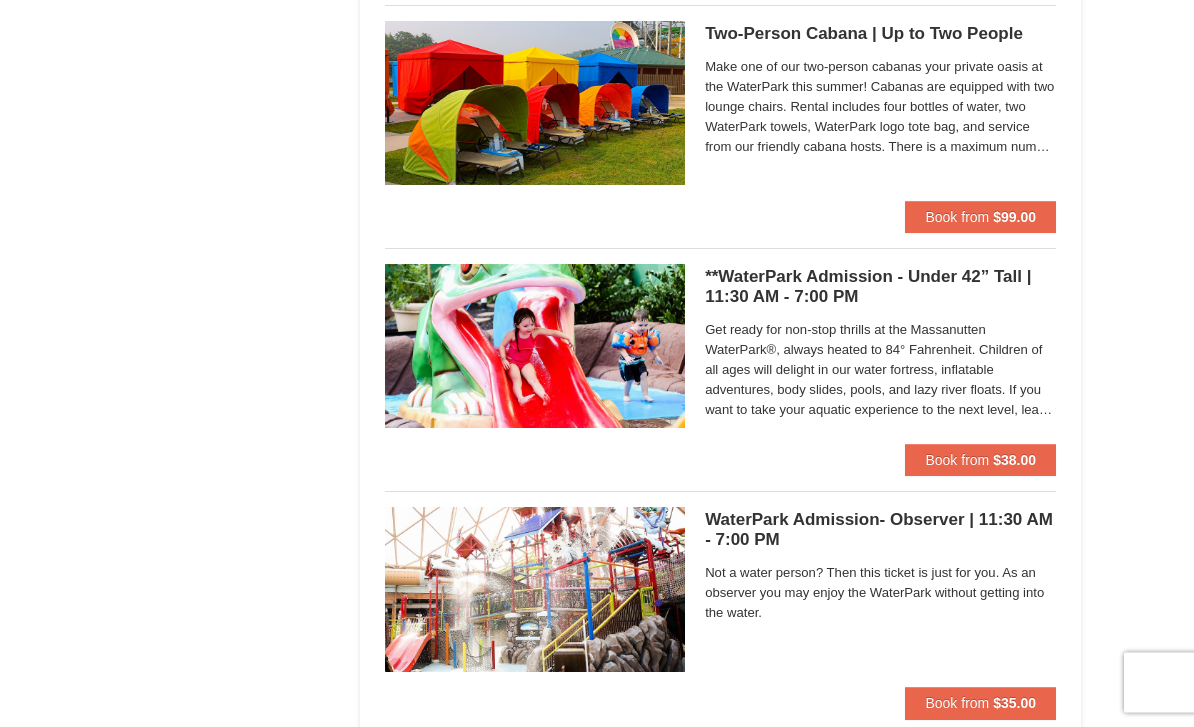 scroll, scrollTop: 1176, scrollLeft: 0, axis: vertical 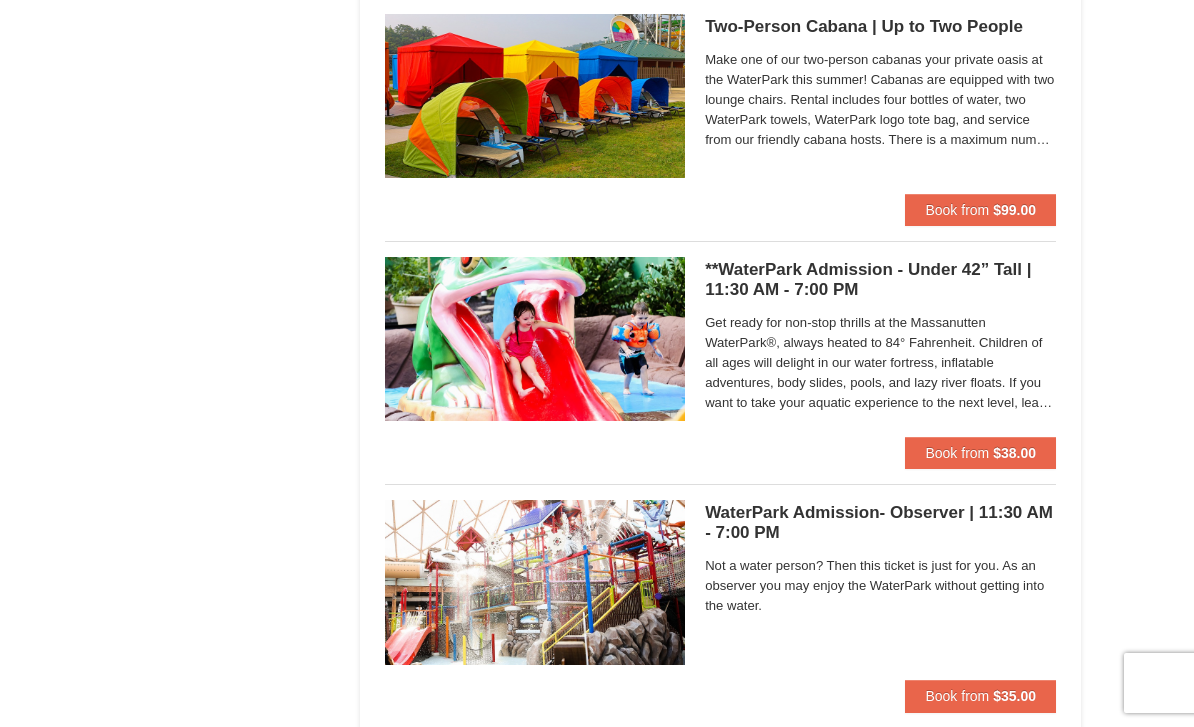 click on "Book from" at bounding box center [957, 696] 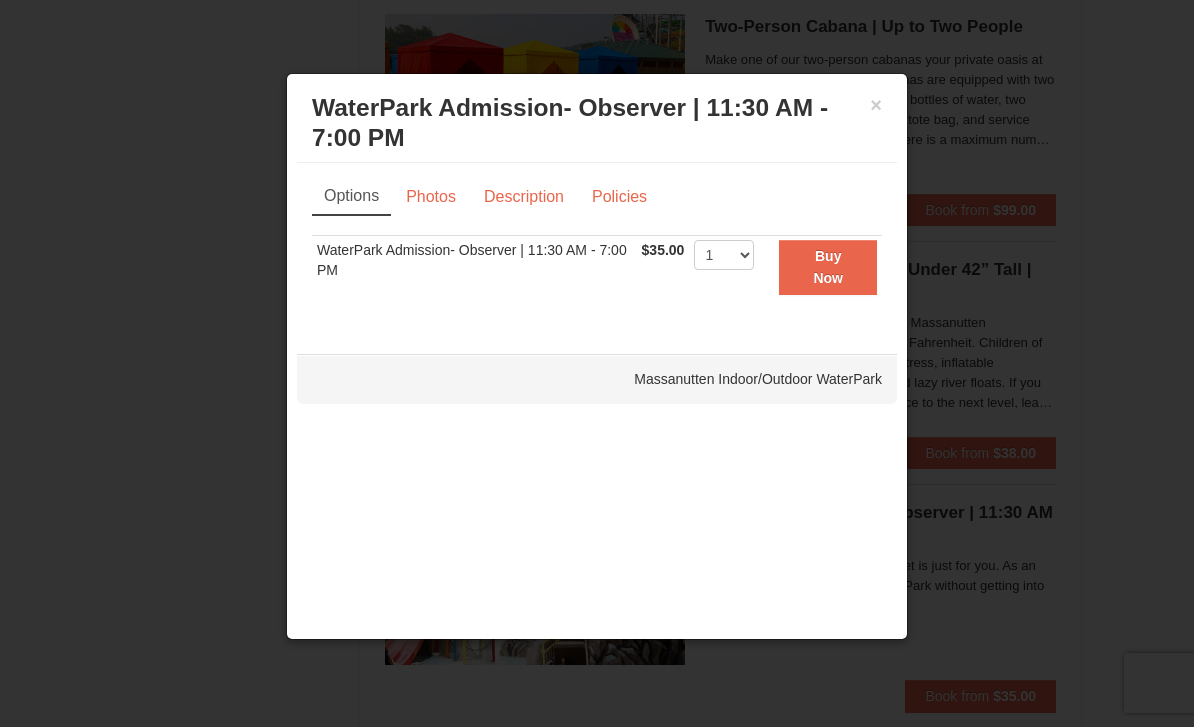 click on "Buy Now" at bounding box center [828, 267] 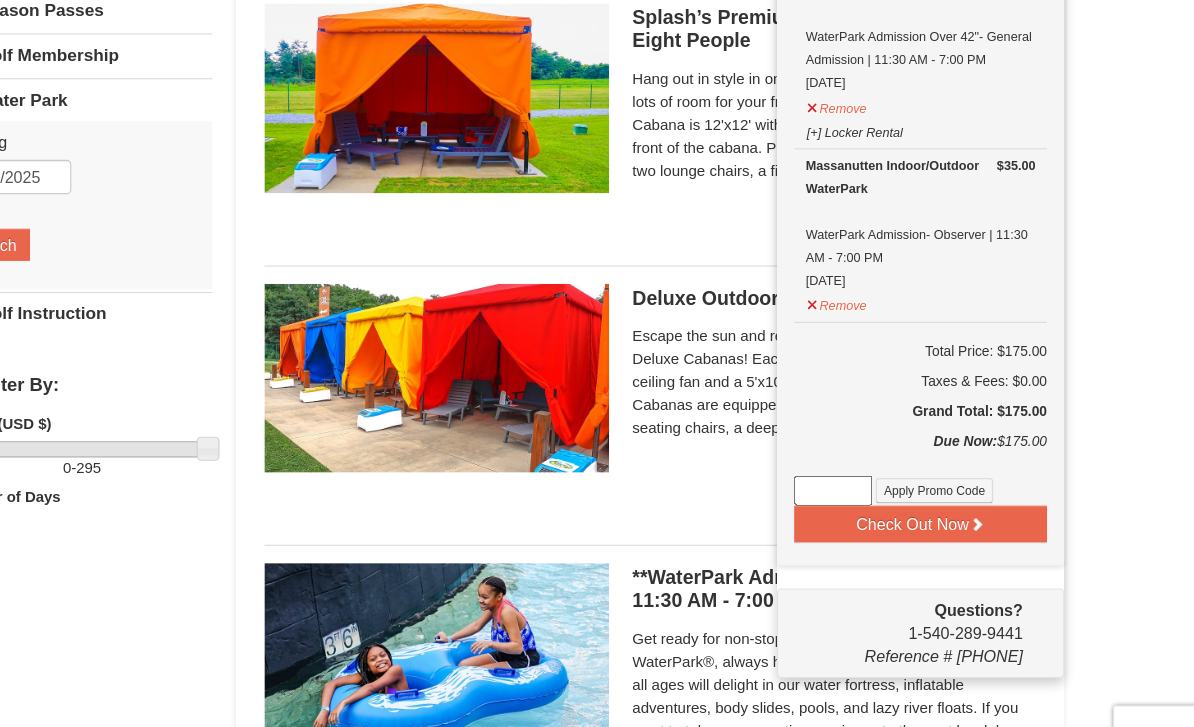 scroll, scrollTop: 423, scrollLeft: 0, axis: vertical 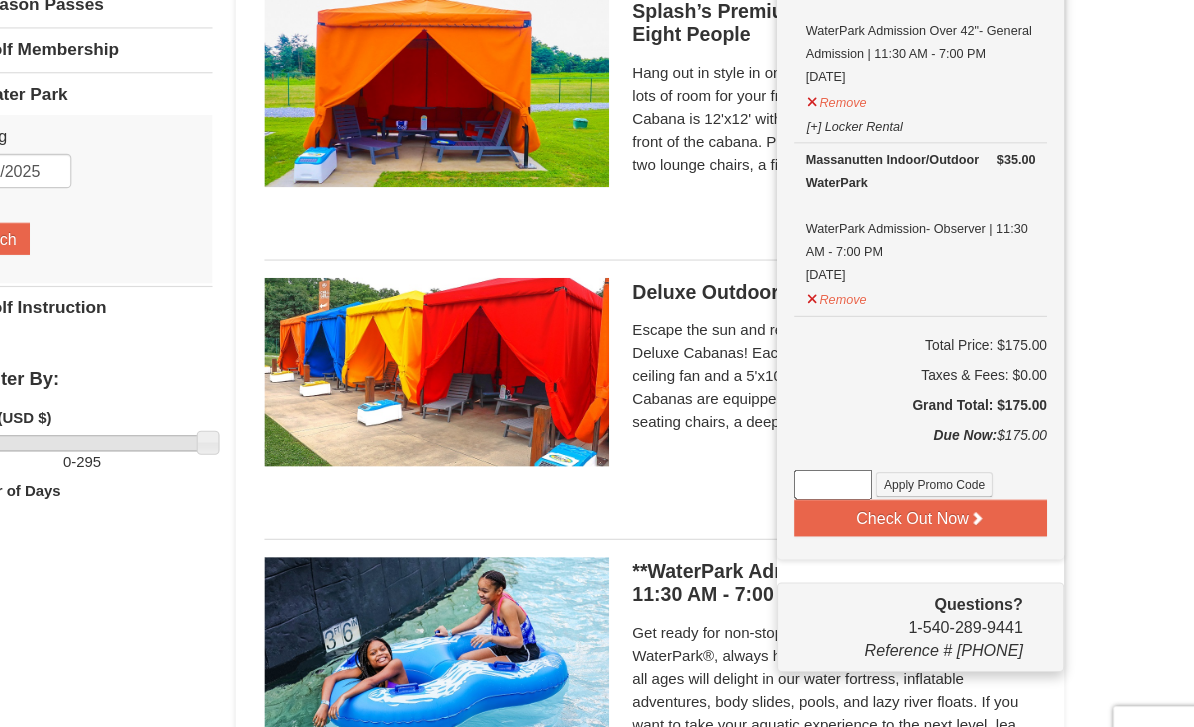 click on "Check Out Now" at bounding box center (956, 489) 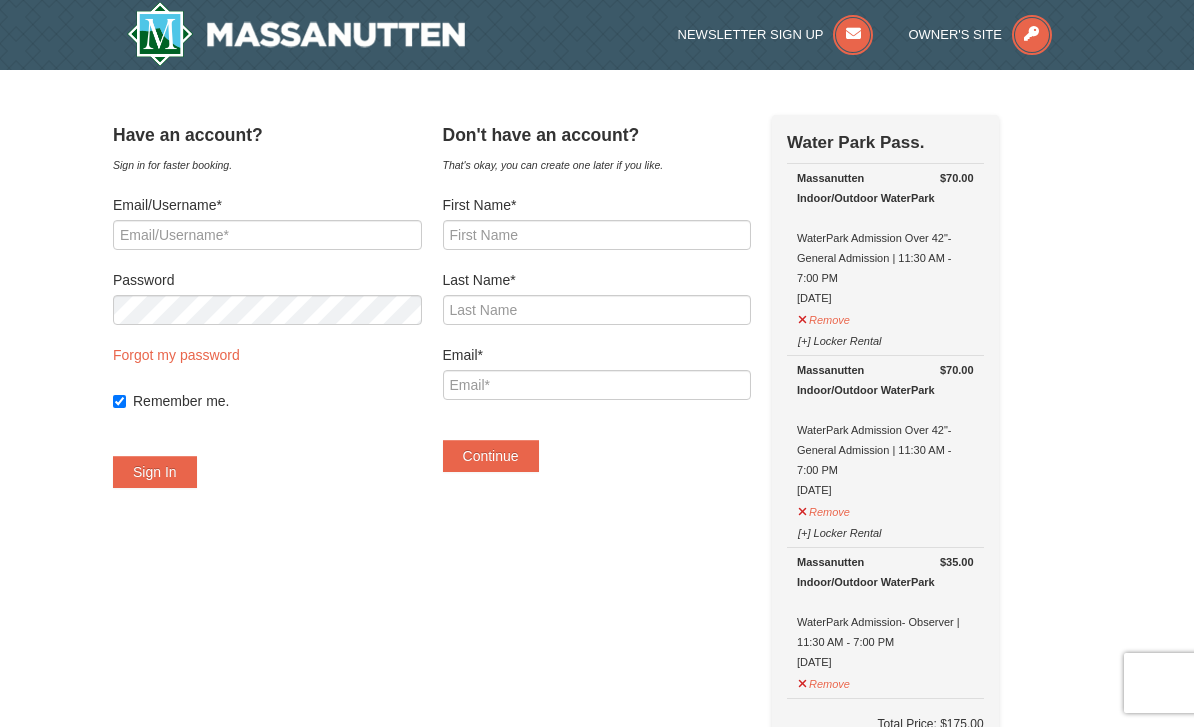 scroll, scrollTop: 0, scrollLeft: 0, axis: both 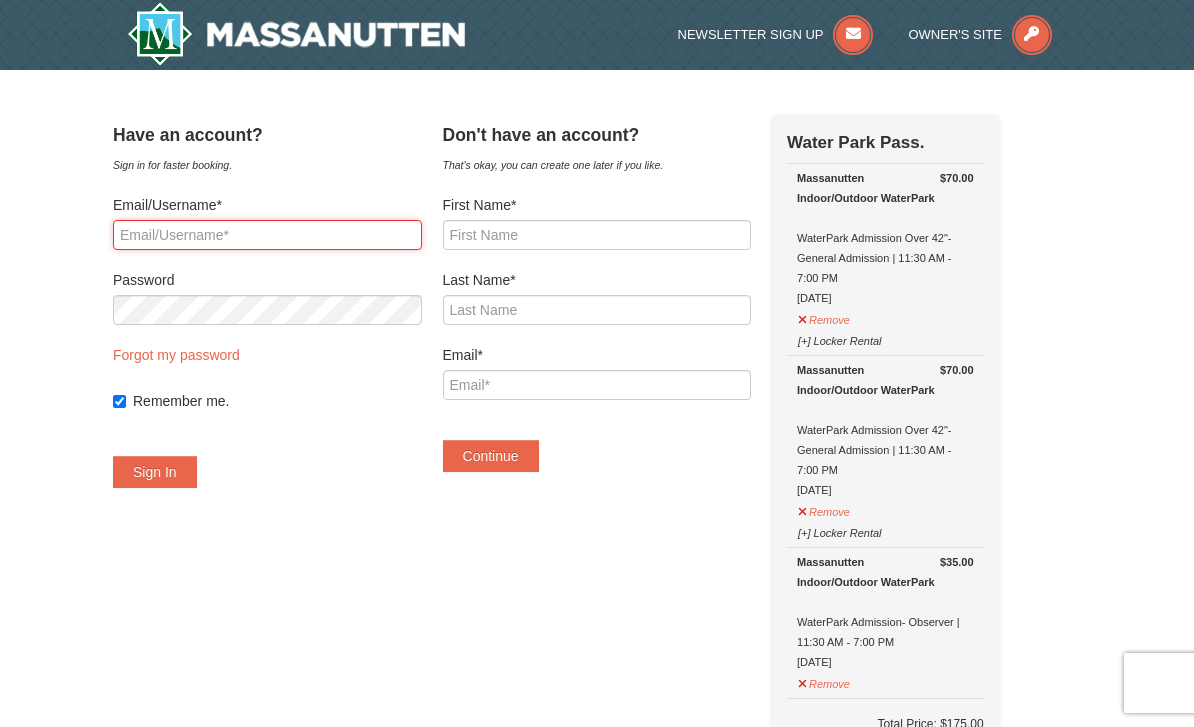 type on "[EMAIL]" 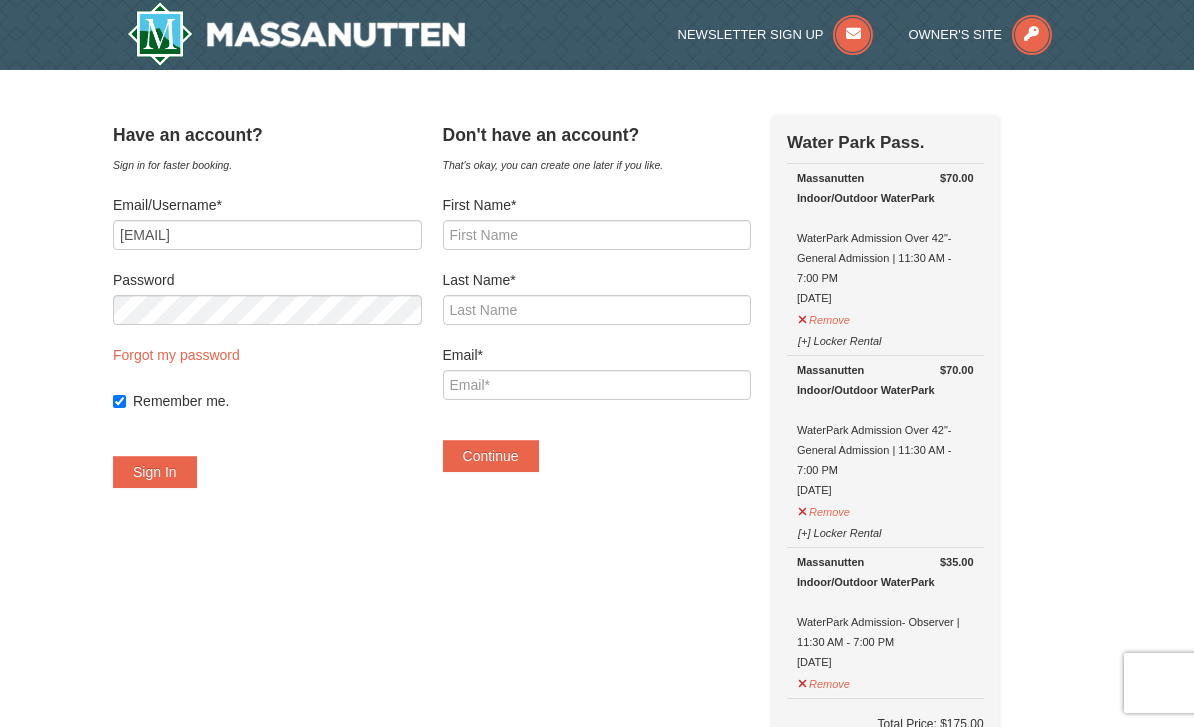 click on "Sign In" at bounding box center [155, 472] 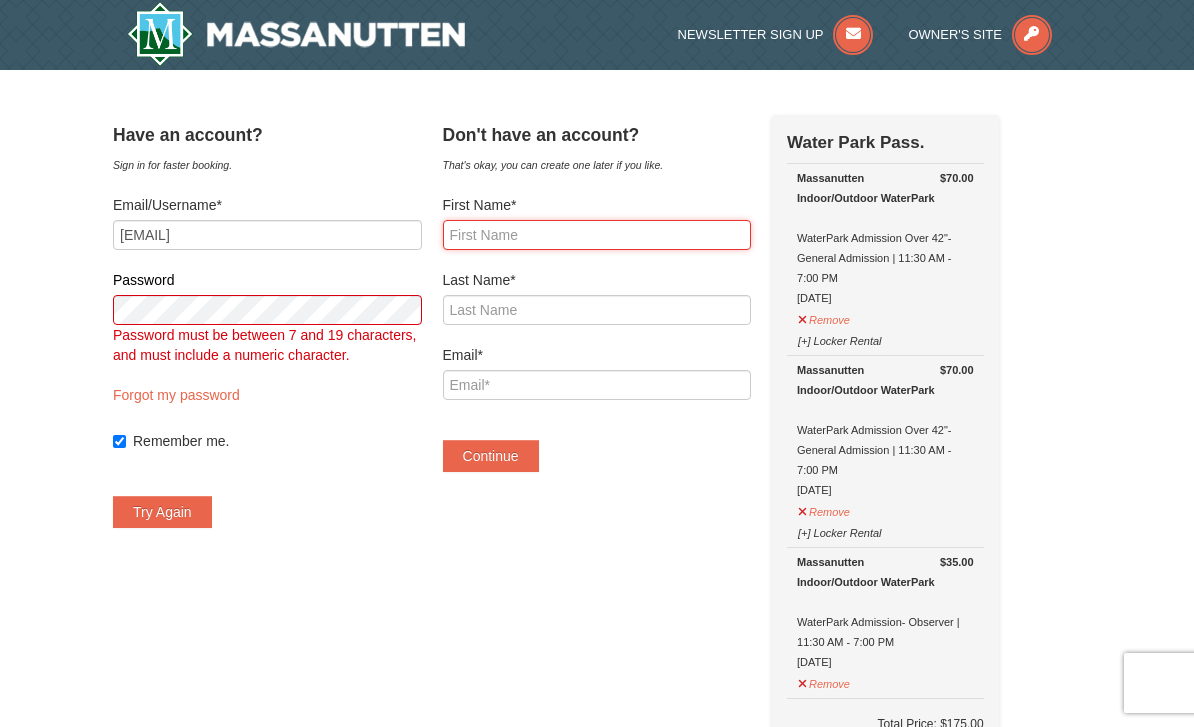 click on "First Name*" at bounding box center [597, 235] 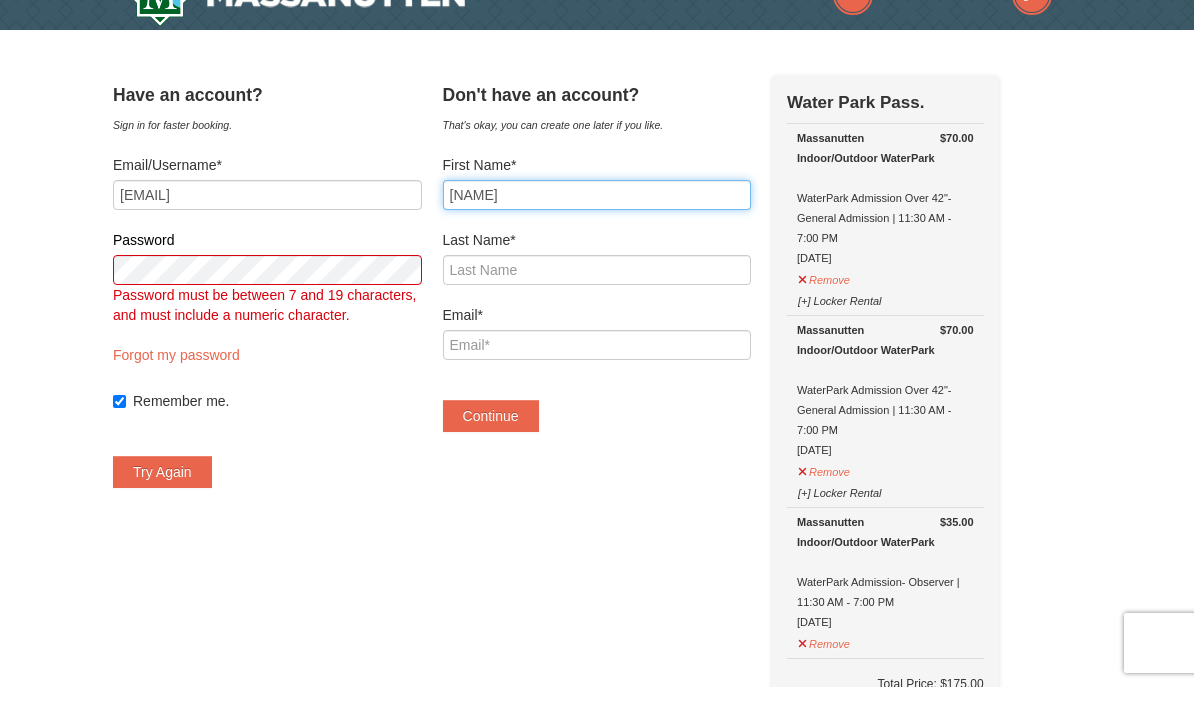 type on "Don" 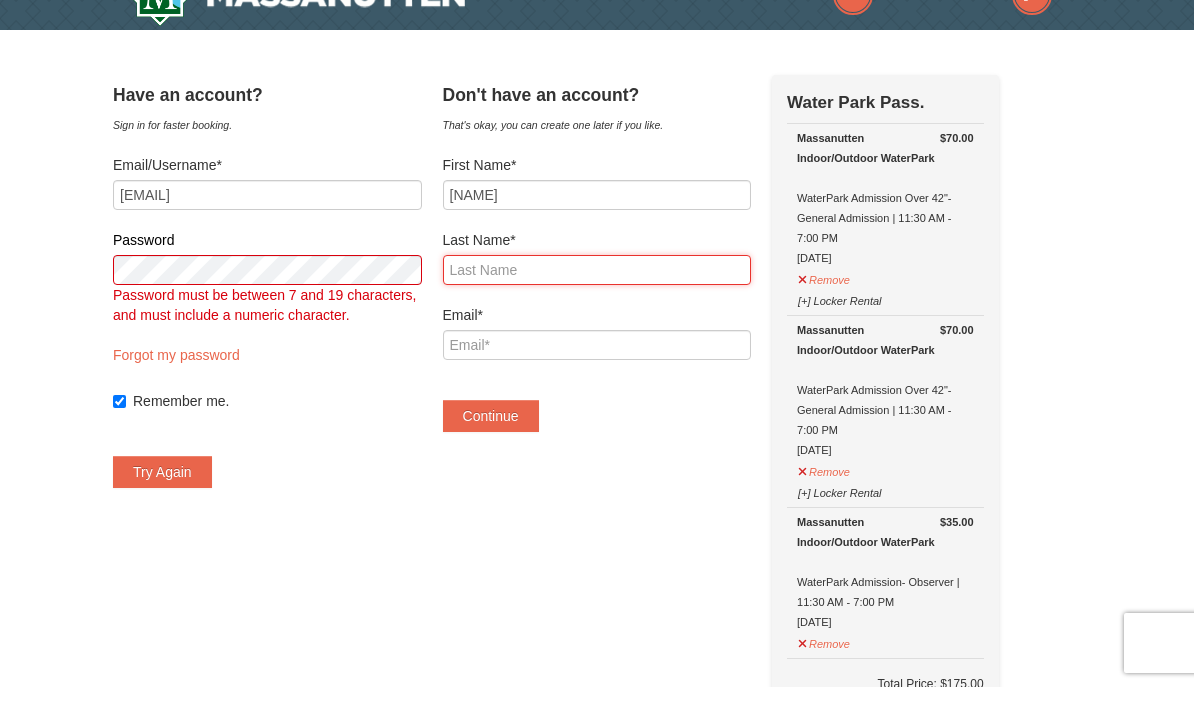 click on "Last Name*" at bounding box center (597, 310) 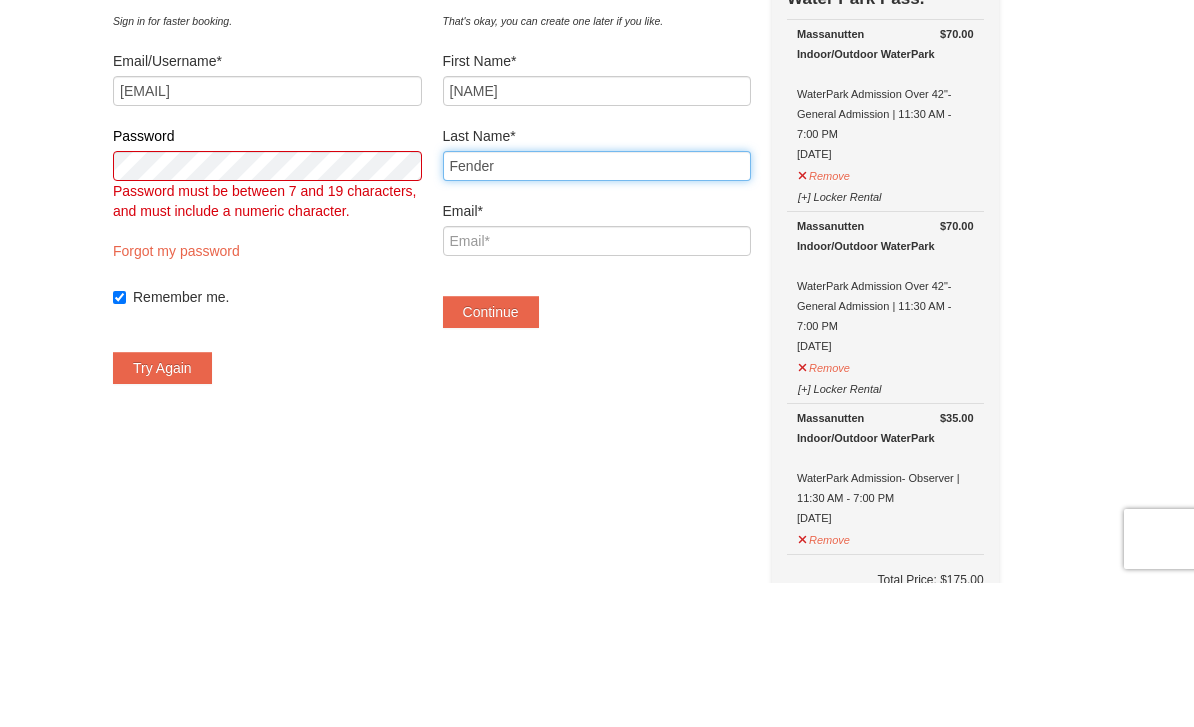 type on "Fender" 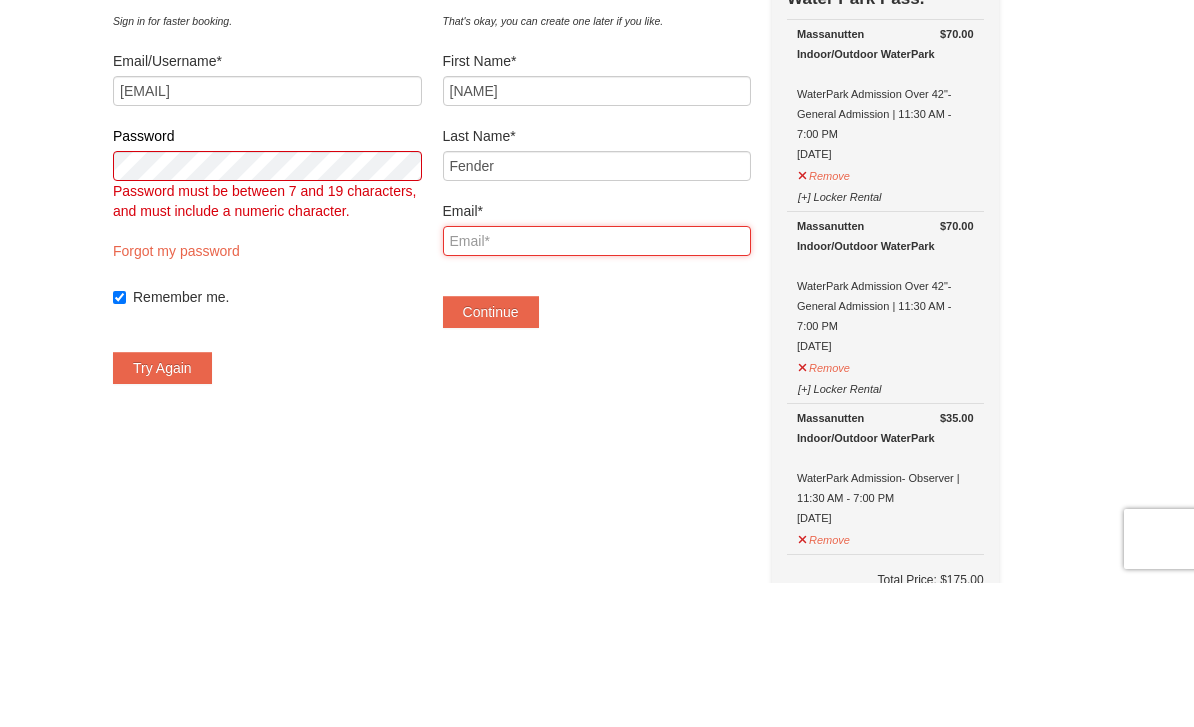 click on "Email*" at bounding box center (597, 385) 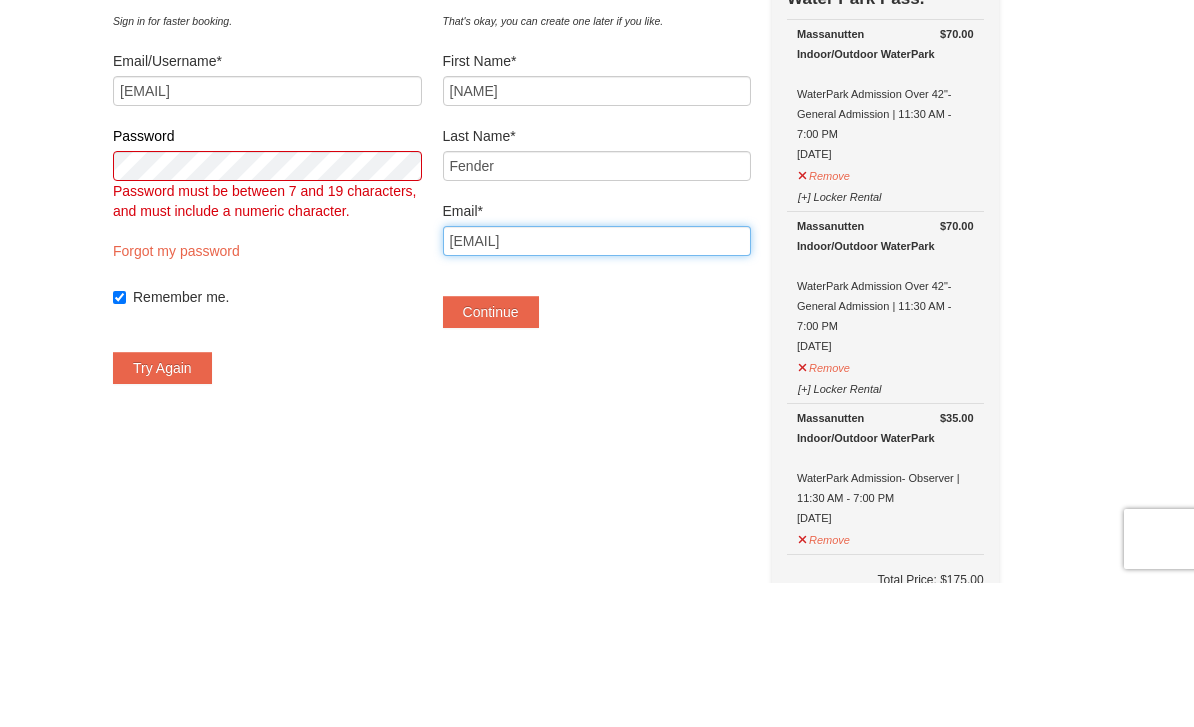type on "bubbahelen54@gmail.com" 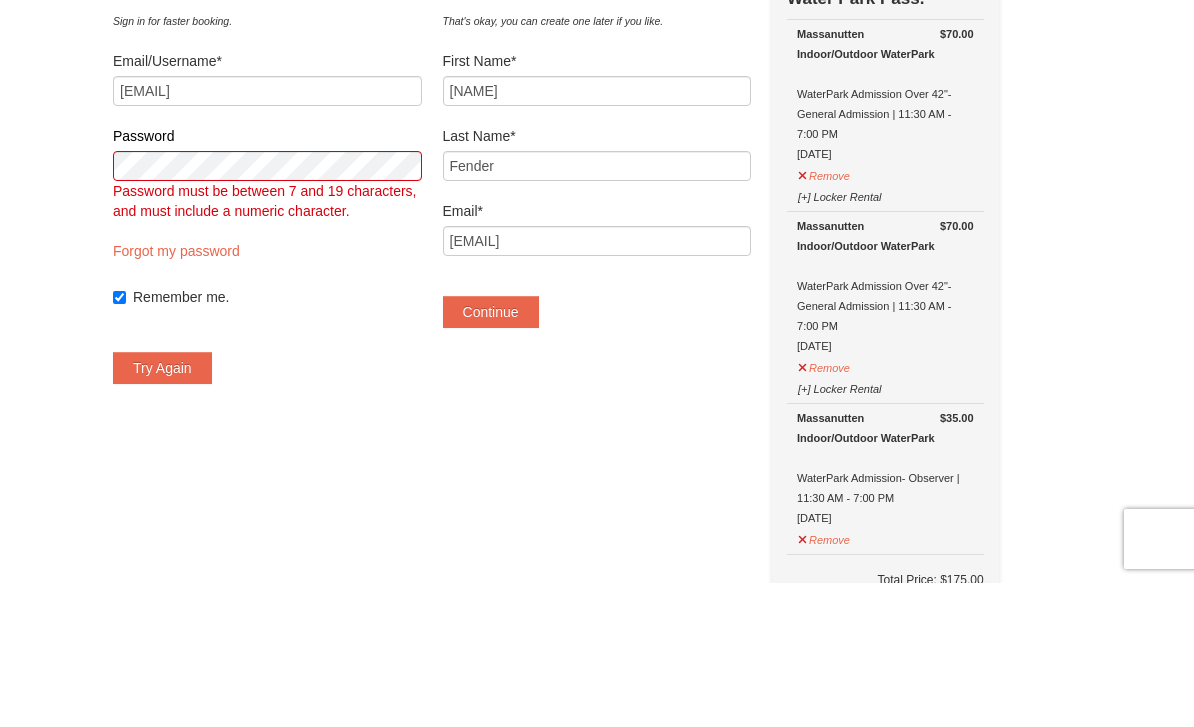 click on "Continue" at bounding box center [491, 456] 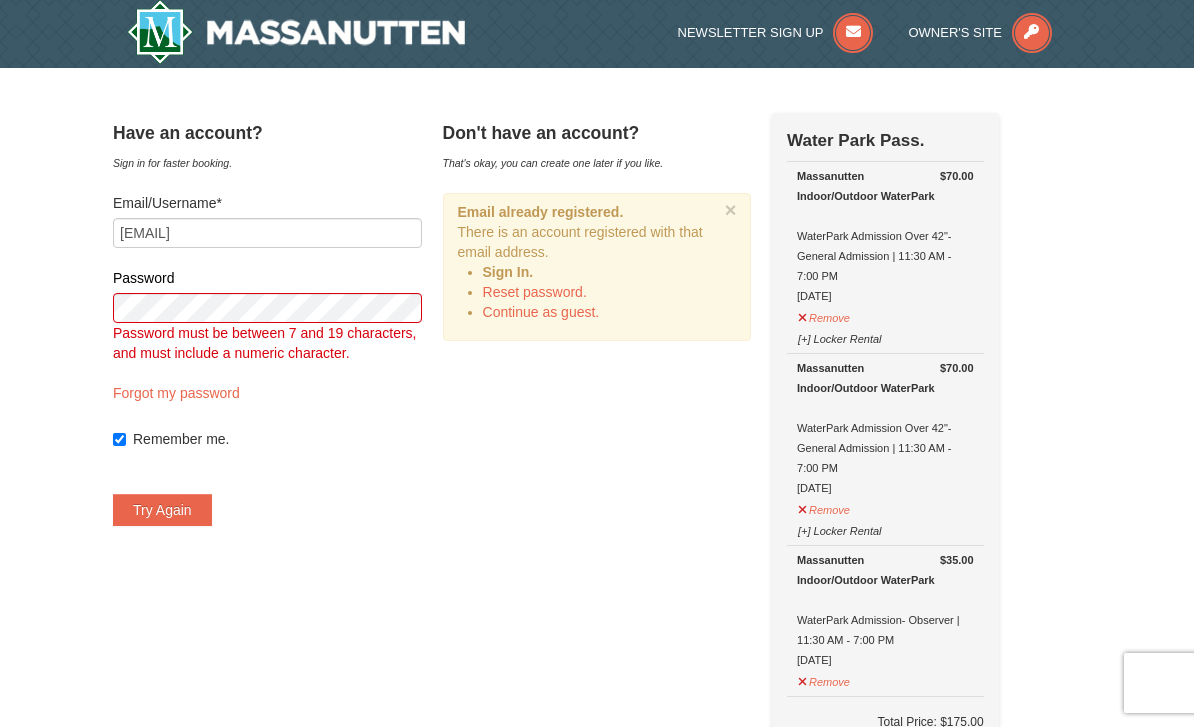 scroll, scrollTop: 19, scrollLeft: 0, axis: vertical 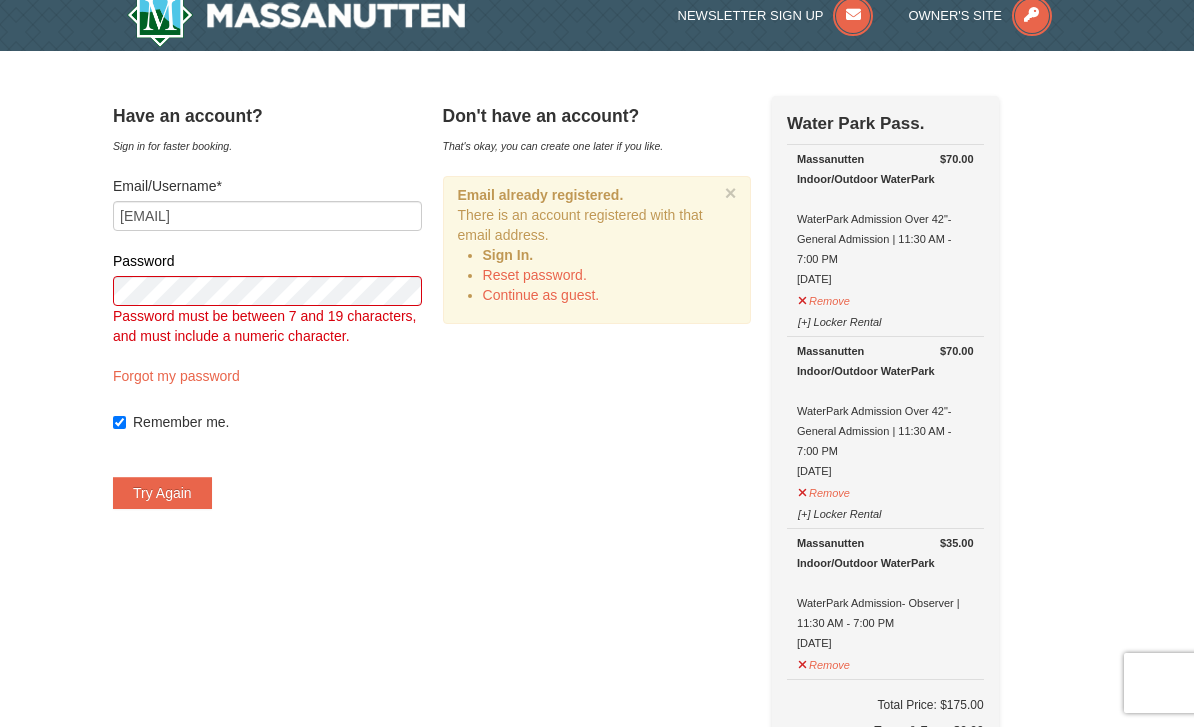 click on "Reset password." at bounding box center (535, 275) 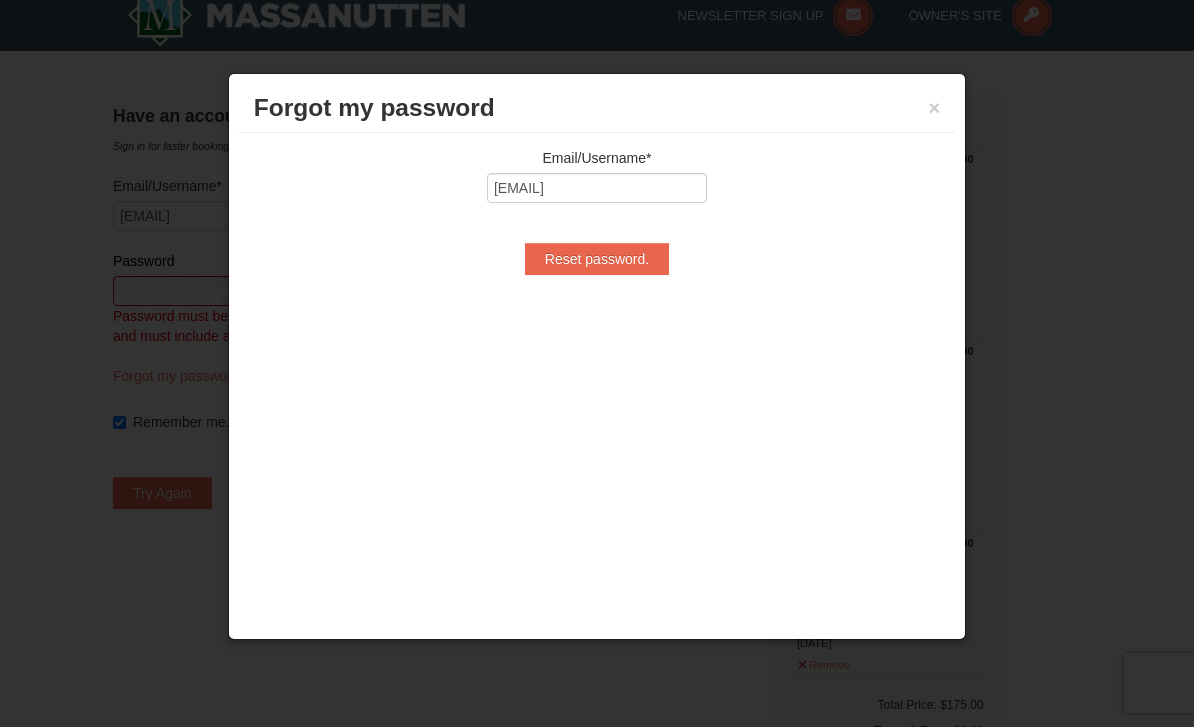 click on "Reset password." at bounding box center [597, 259] 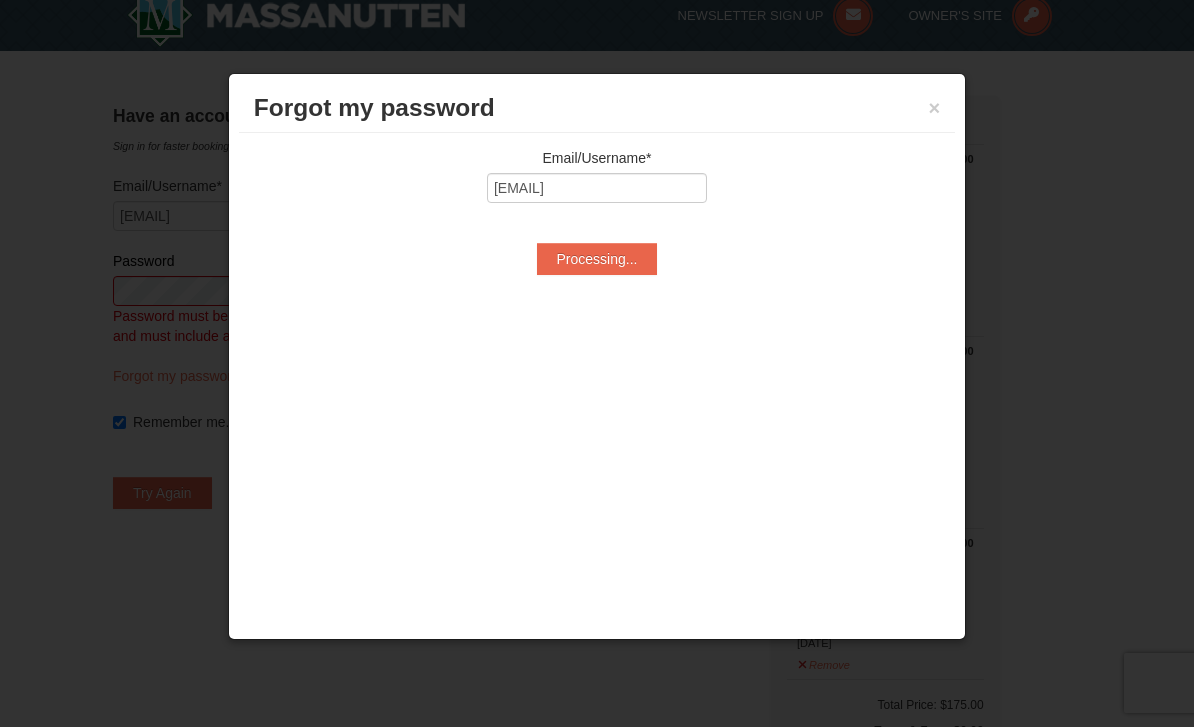 type on "bubbahelen54@gmail.com" 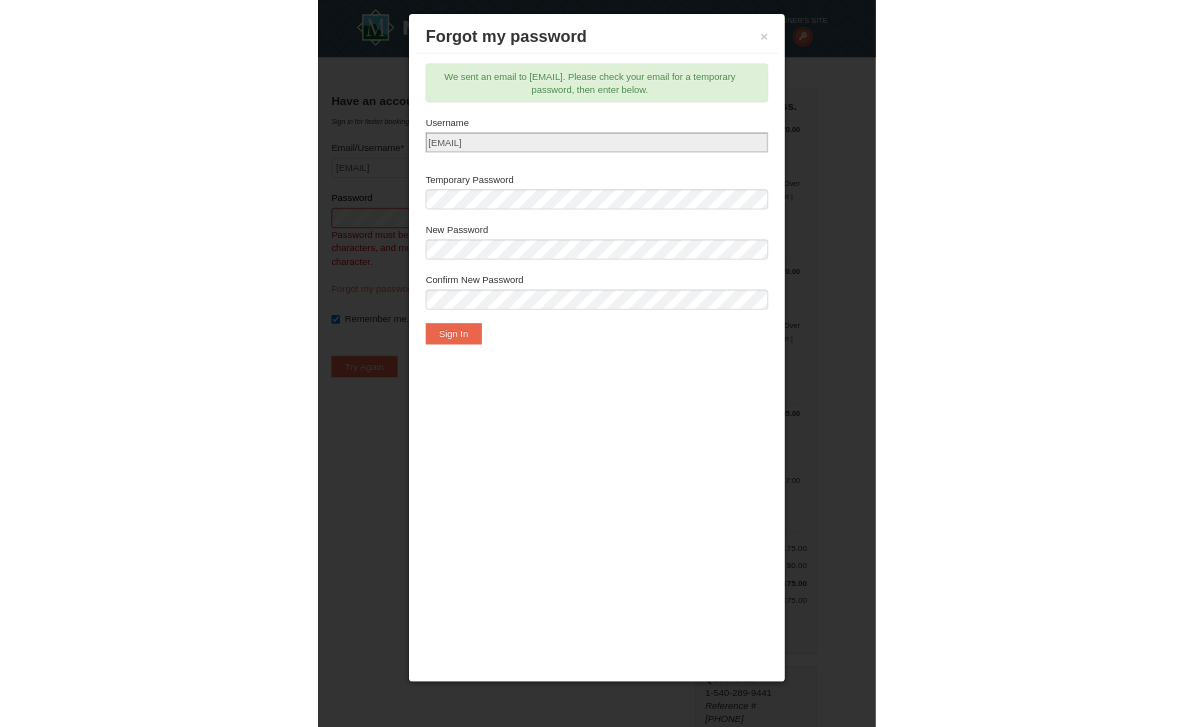 scroll, scrollTop: 19, scrollLeft: 0, axis: vertical 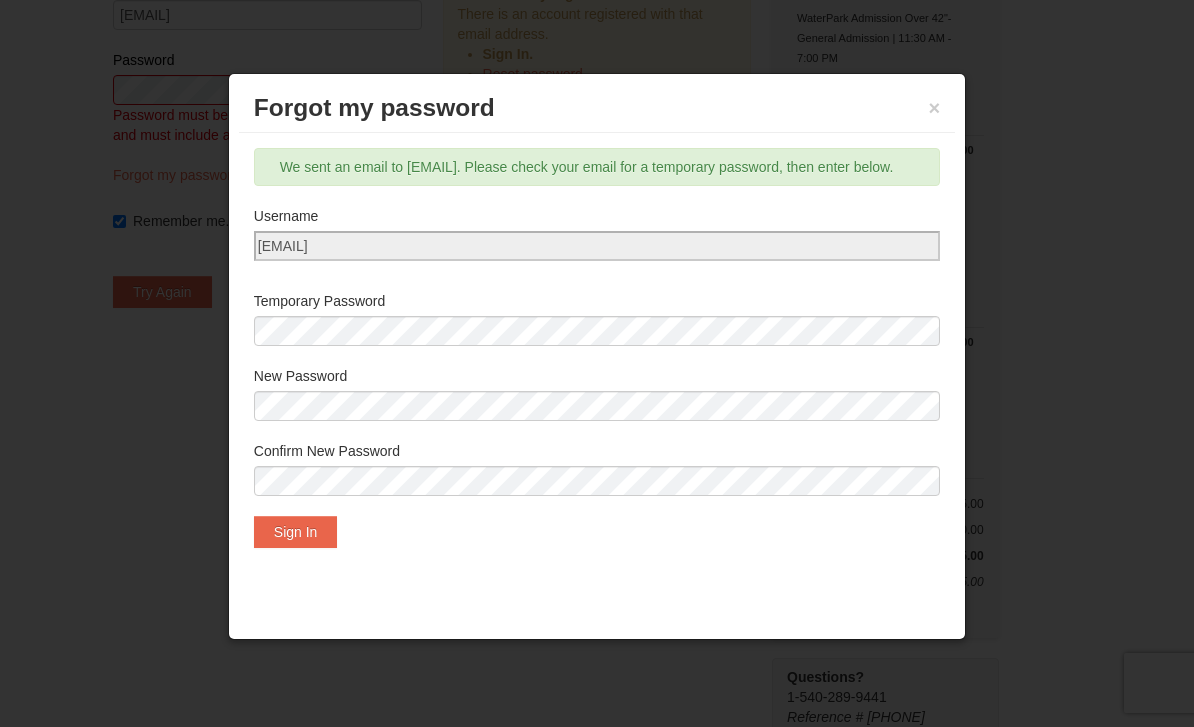 click on "Sign In" at bounding box center [296, 532] 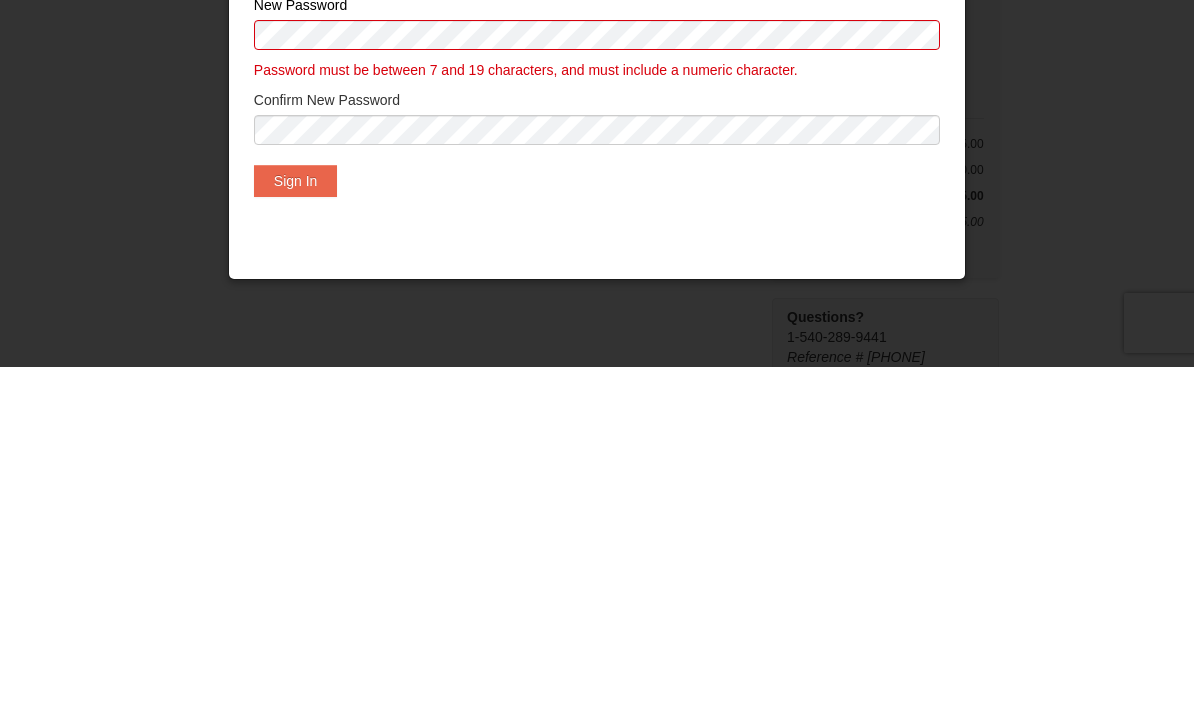 click on "Sign In" at bounding box center (296, 541) 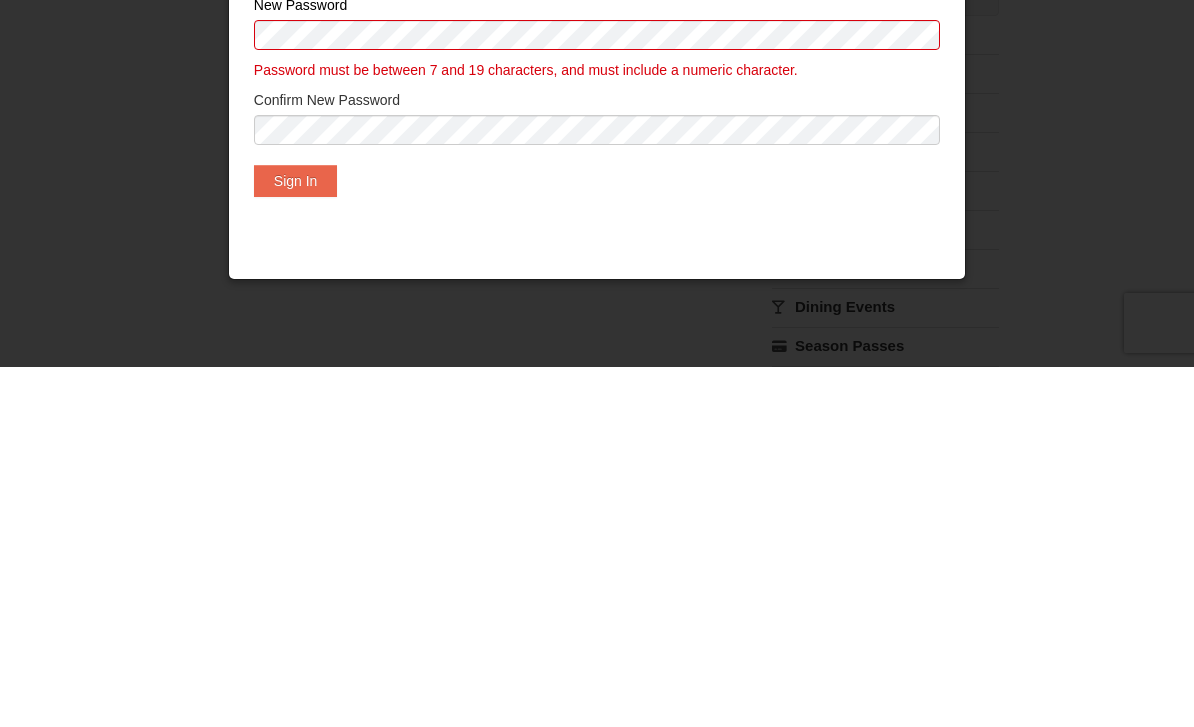 click on "Sign In" at bounding box center (296, 541) 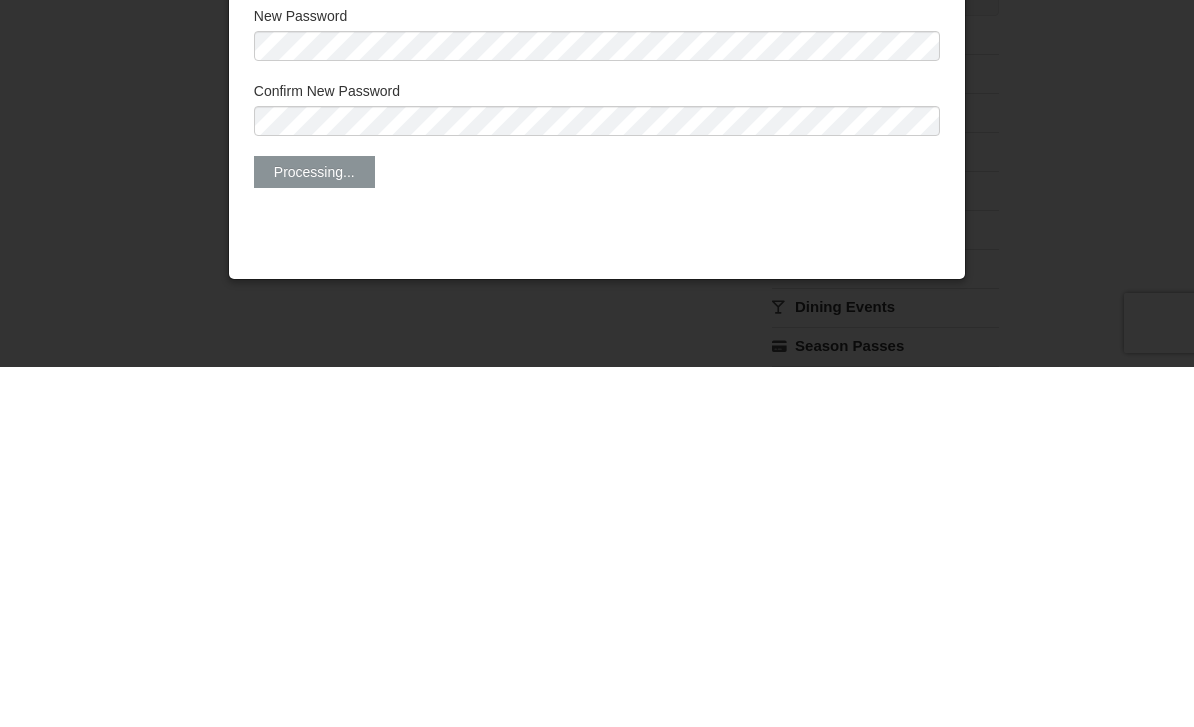 scroll, scrollTop: 940, scrollLeft: 0, axis: vertical 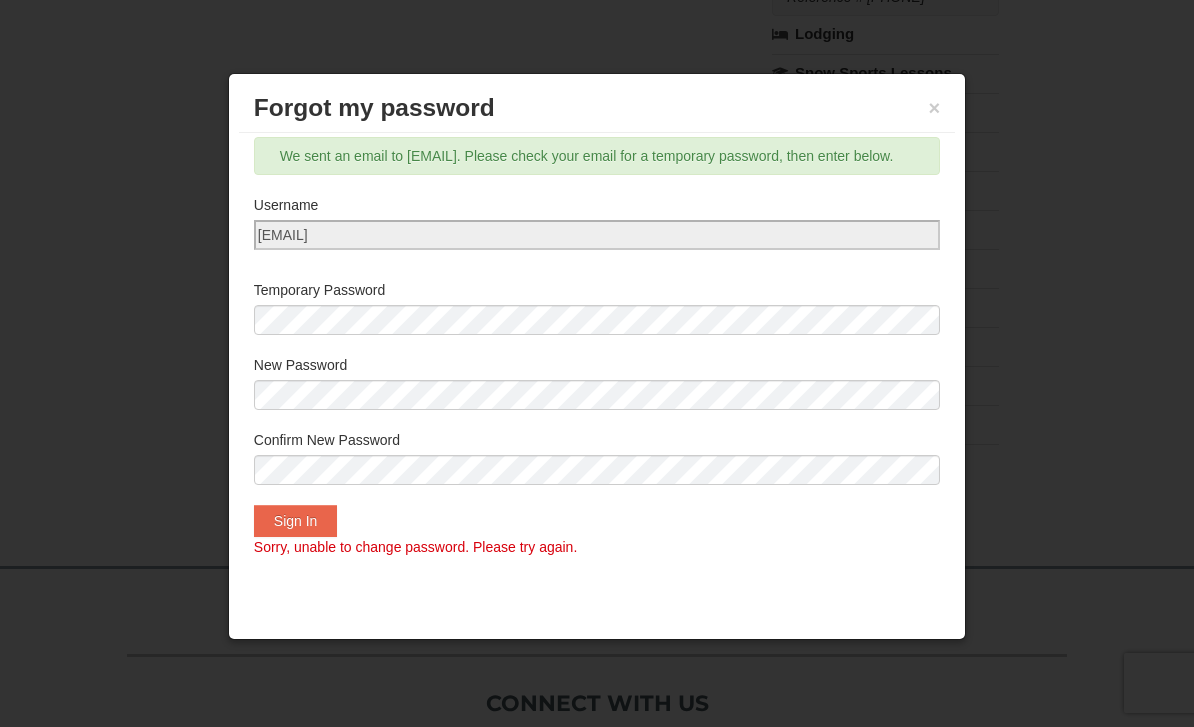 click on "×" at bounding box center (935, 108) 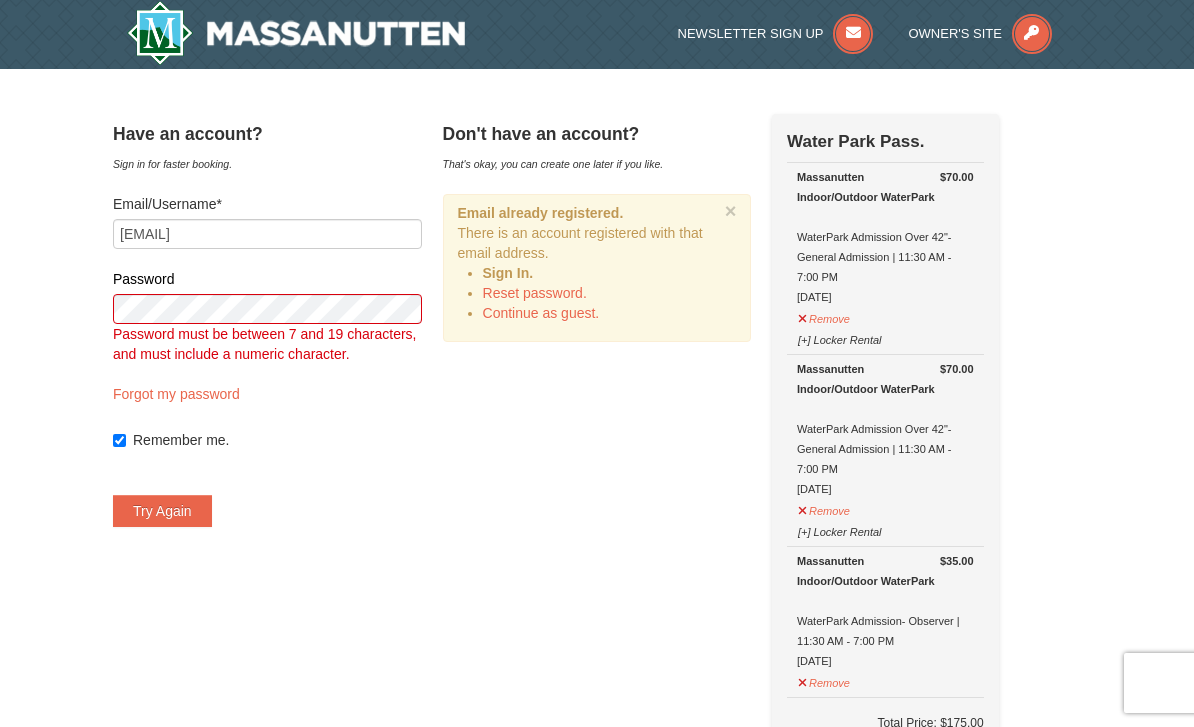 scroll, scrollTop: 0, scrollLeft: 0, axis: both 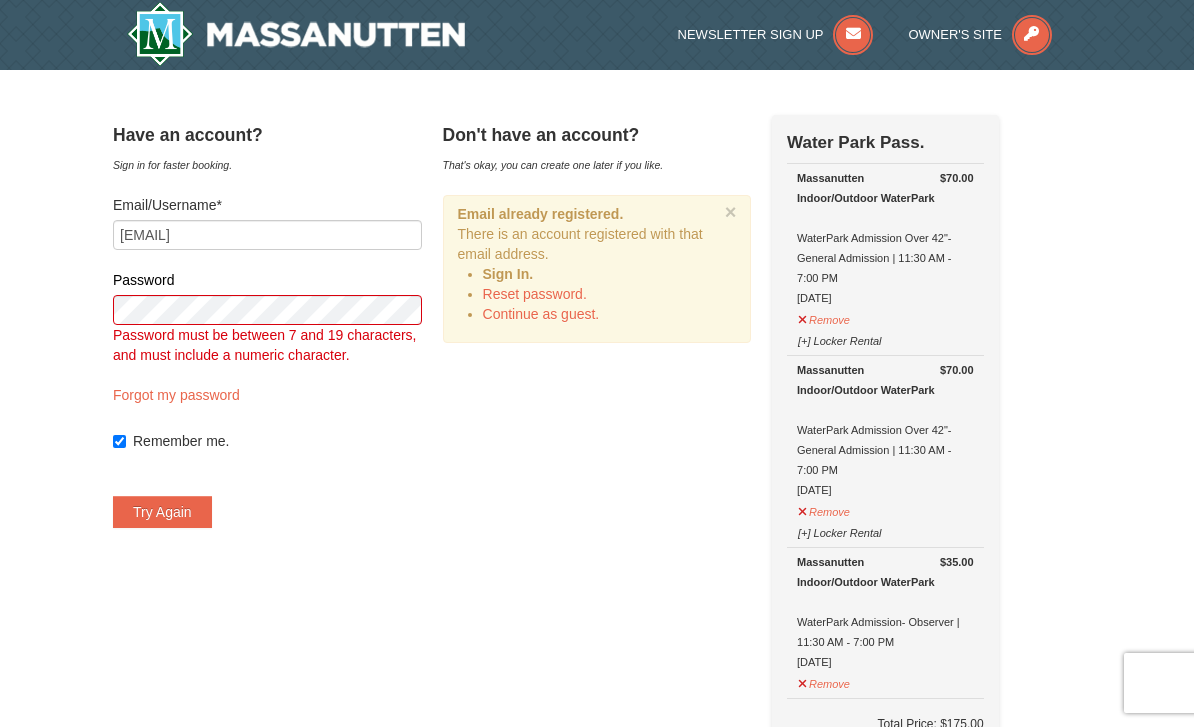 click on "Continue as guest." at bounding box center (541, 314) 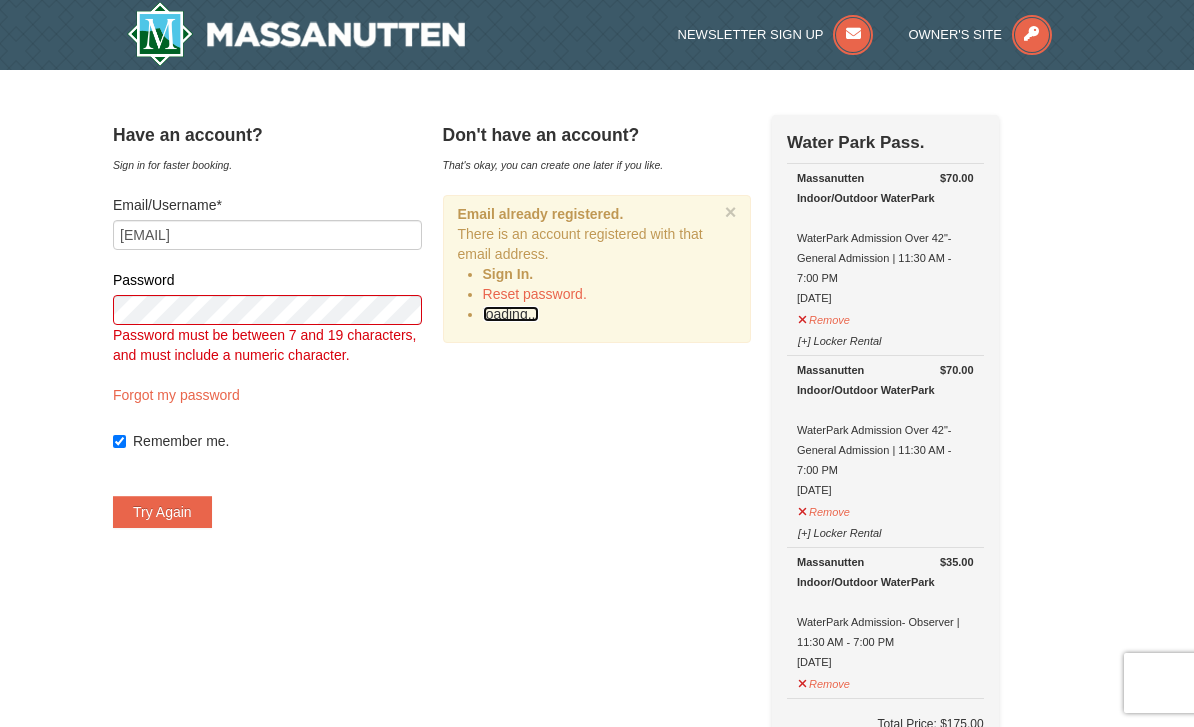 scroll, scrollTop: 306, scrollLeft: 0, axis: vertical 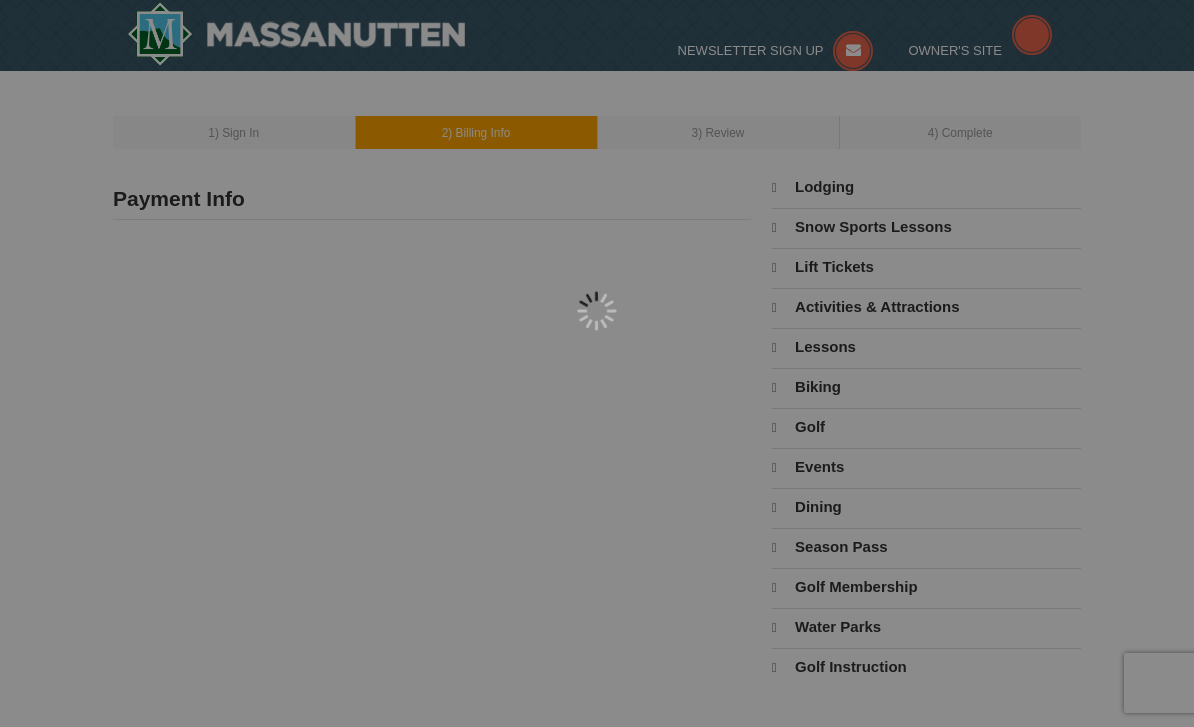 type on "[FIRST] [LAST]" 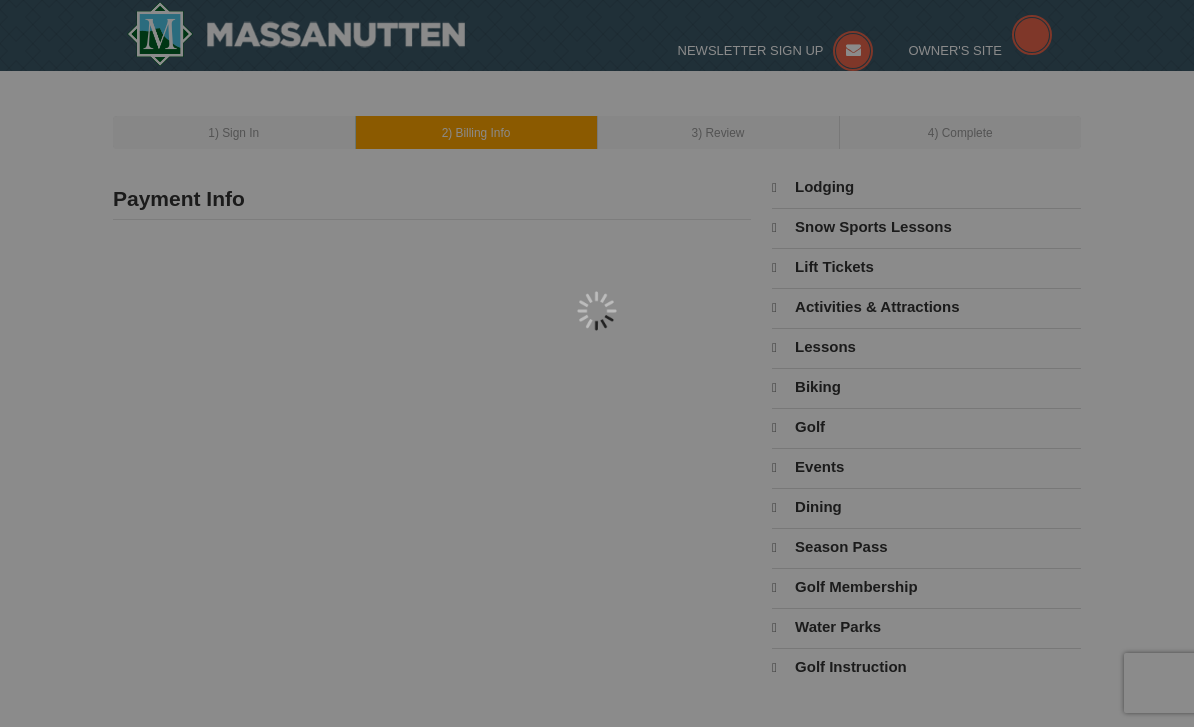 type on "[EMAIL]" 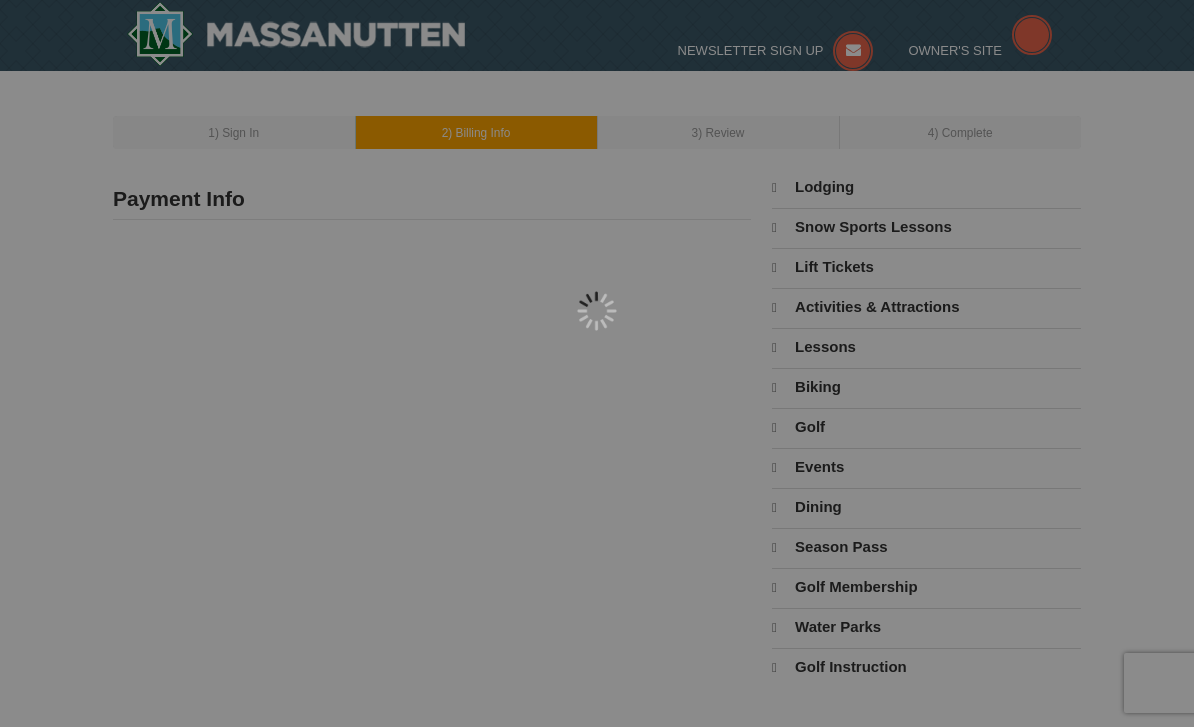 scroll, scrollTop: 0, scrollLeft: 0, axis: both 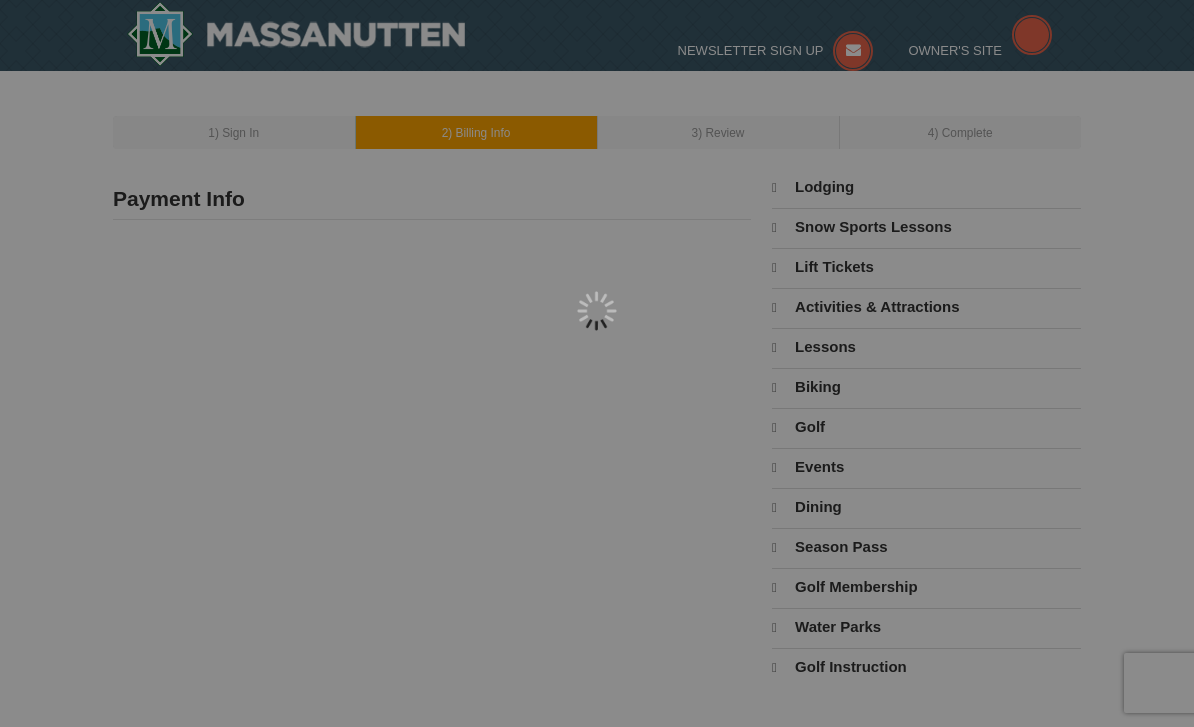 select on "8" 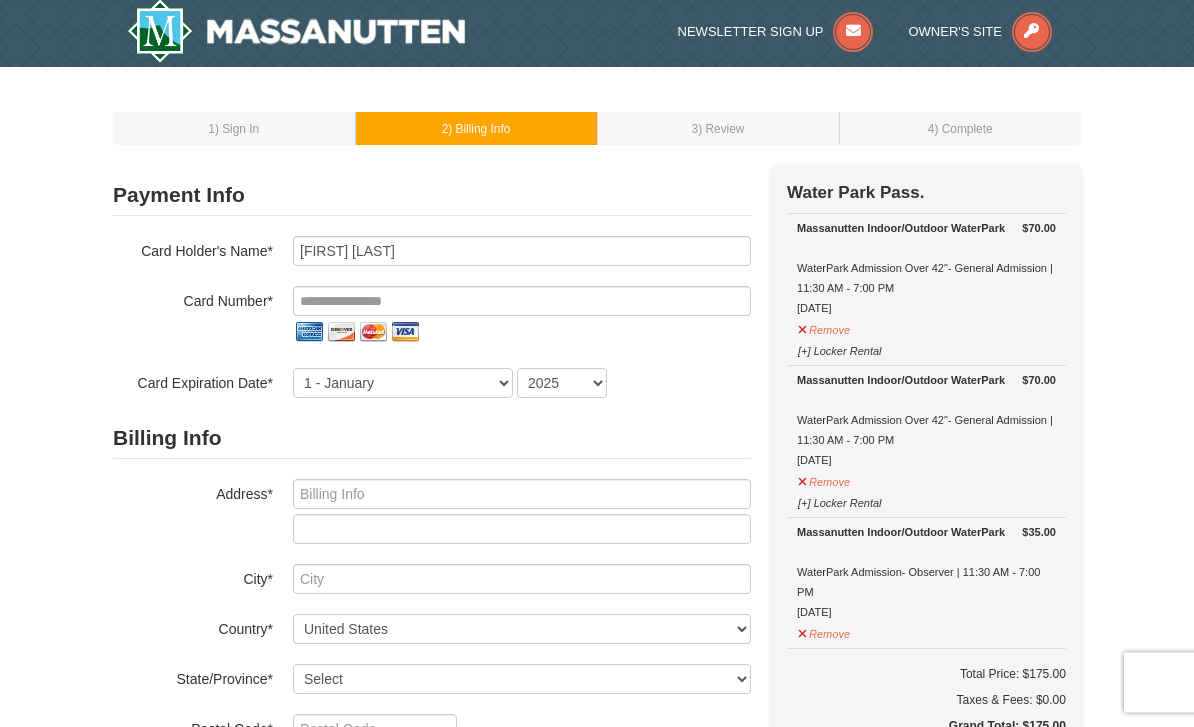 scroll, scrollTop: 0, scrollLeft: 0, axis: both 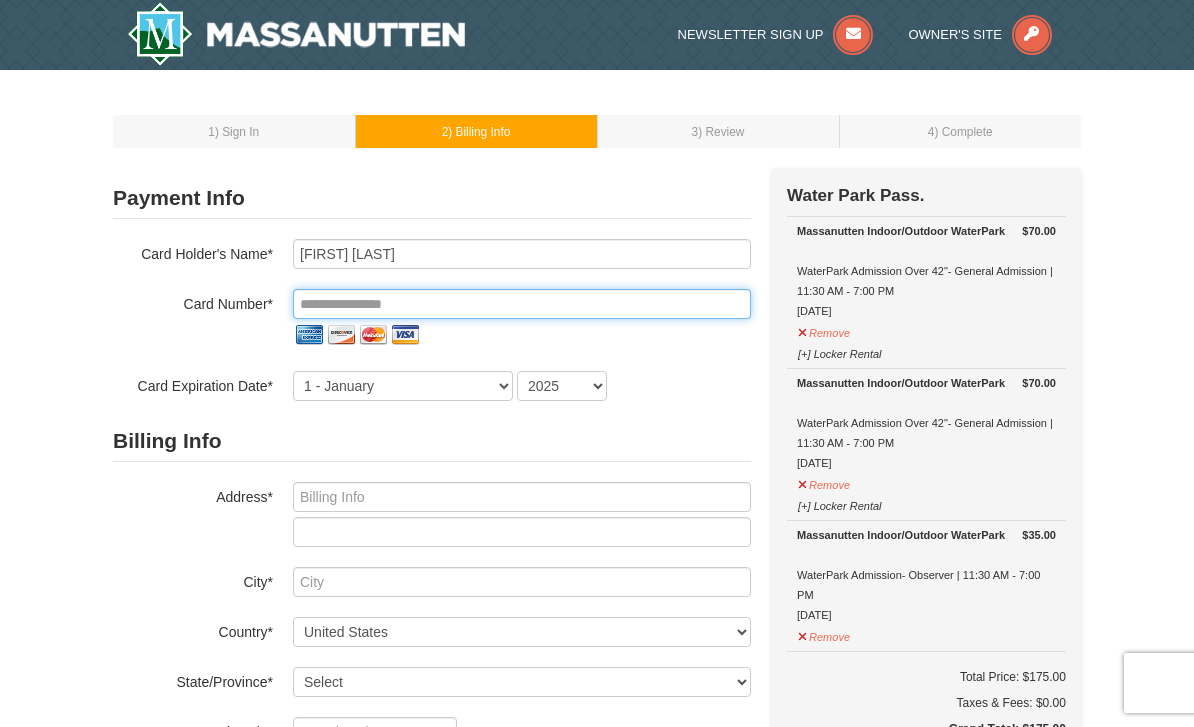 click at bounding box center [522, 304] 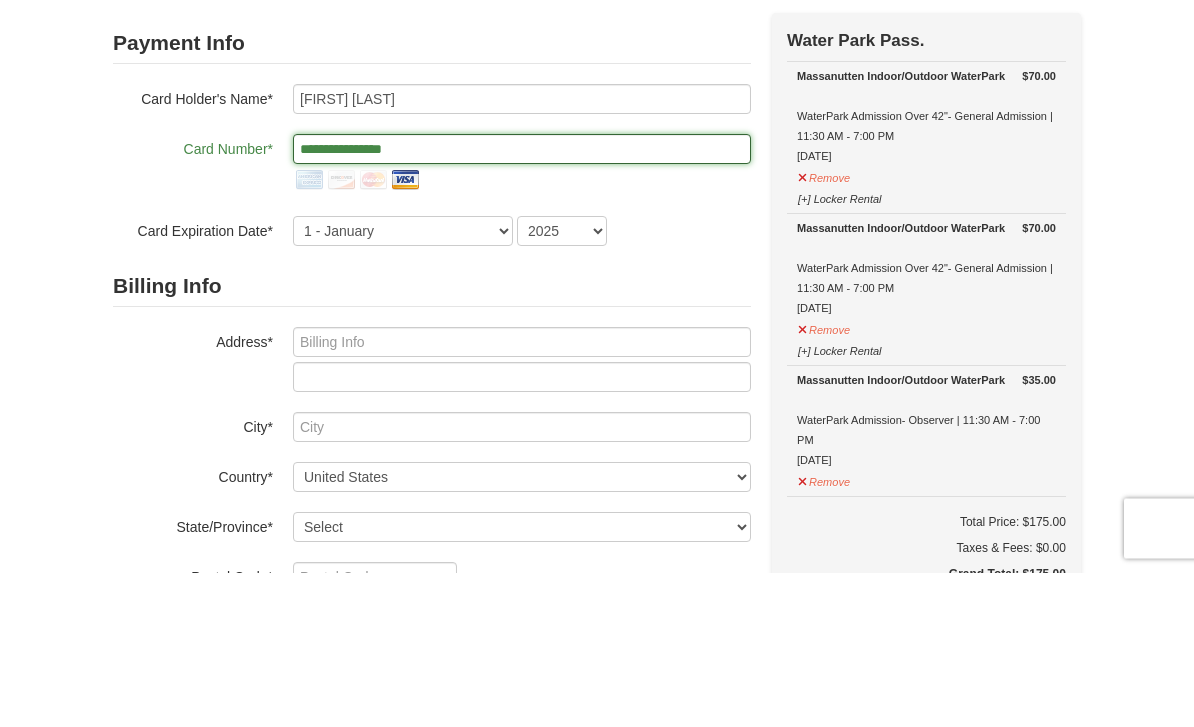 type on "**********" 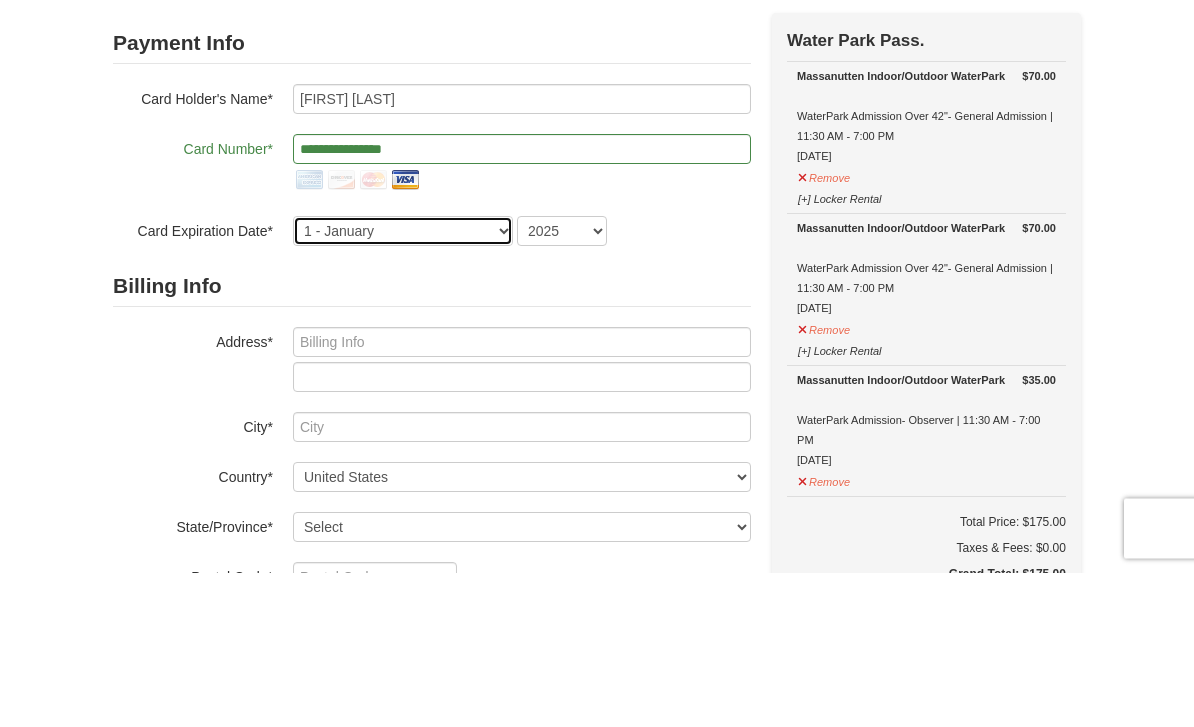 click on "1 - January 2 - February 3 - March 4 - April 5 - May 6 - June 7 - July 8 - August 9 - September 10 - October 11 - November 12 - December" at bounding box center (403, 386) 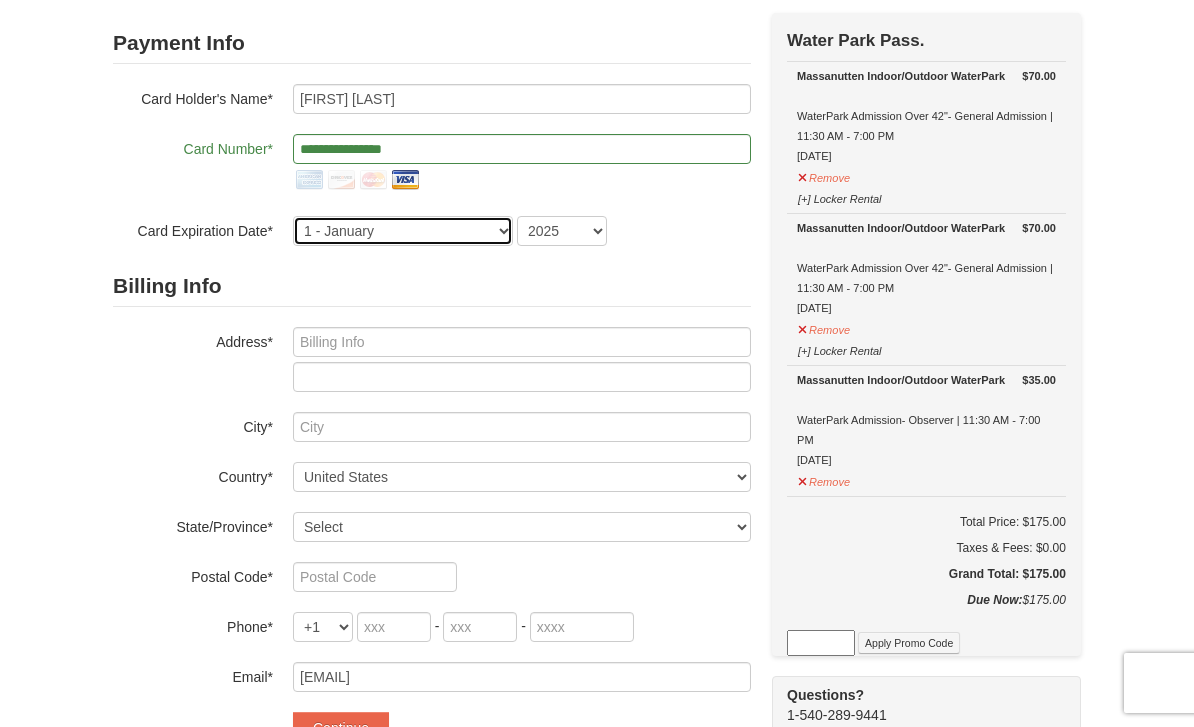 select on "8" 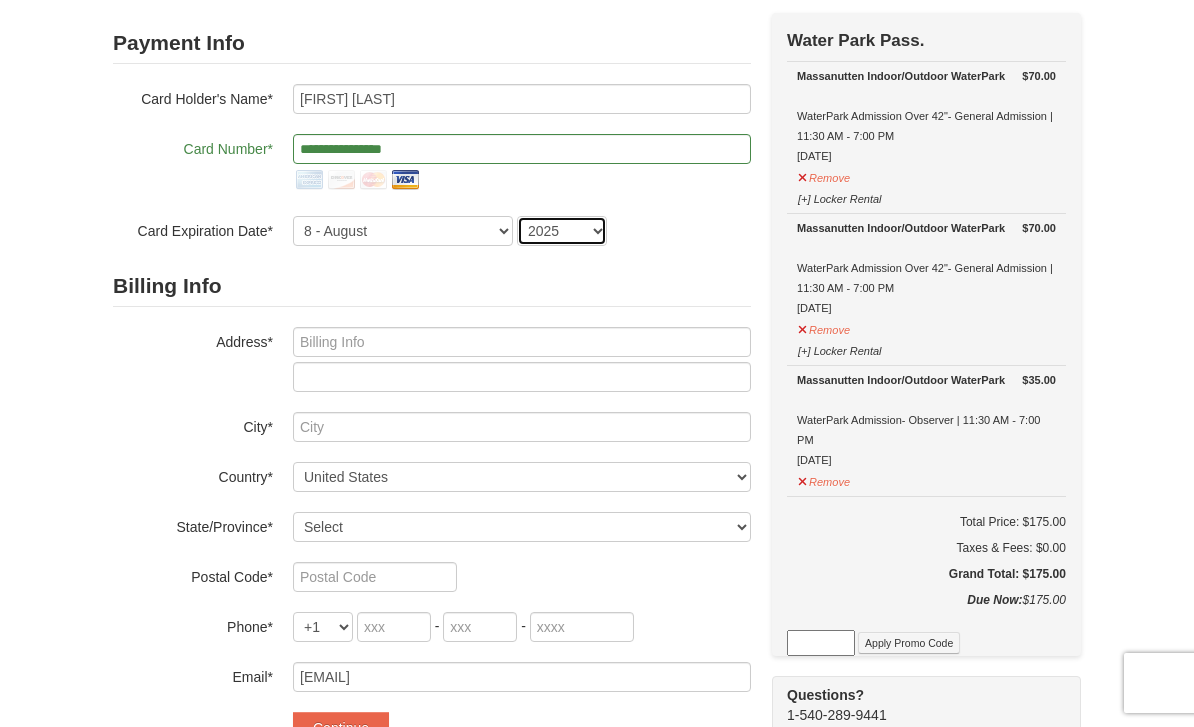 click on "2025 2026 2027 2028 2029 2030 2031 2032 2033 2034" at bounding box center (562, 231) 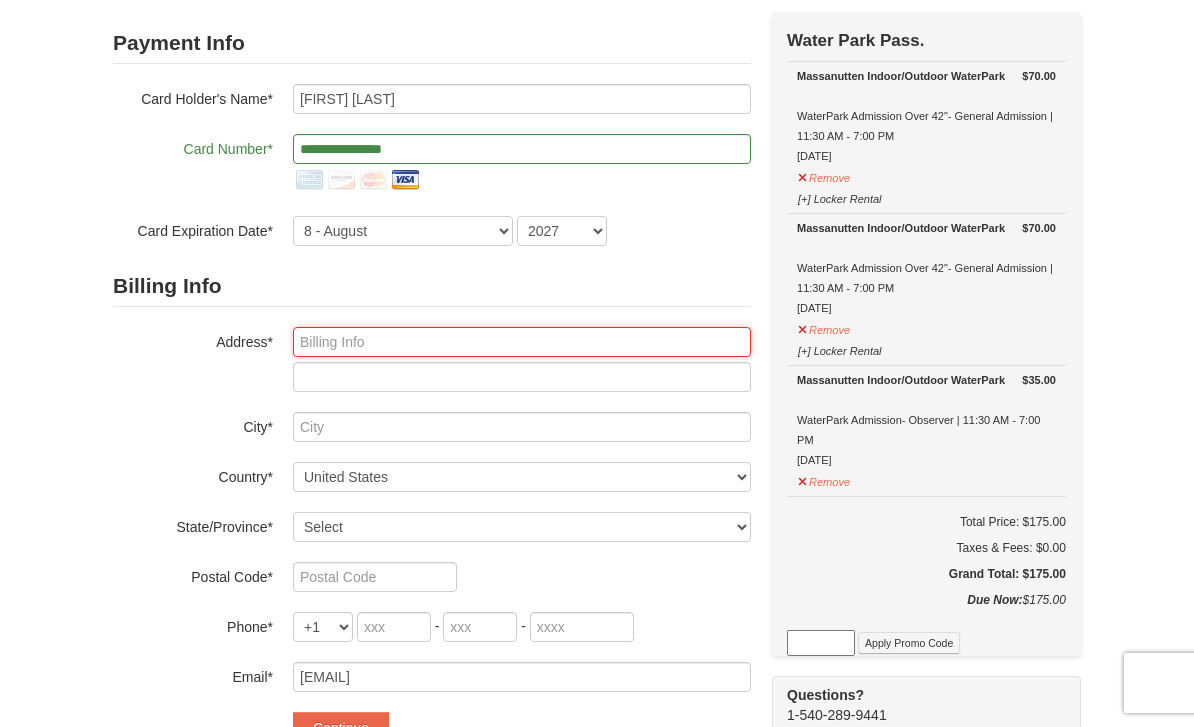 click at bounding box center [522, 342] 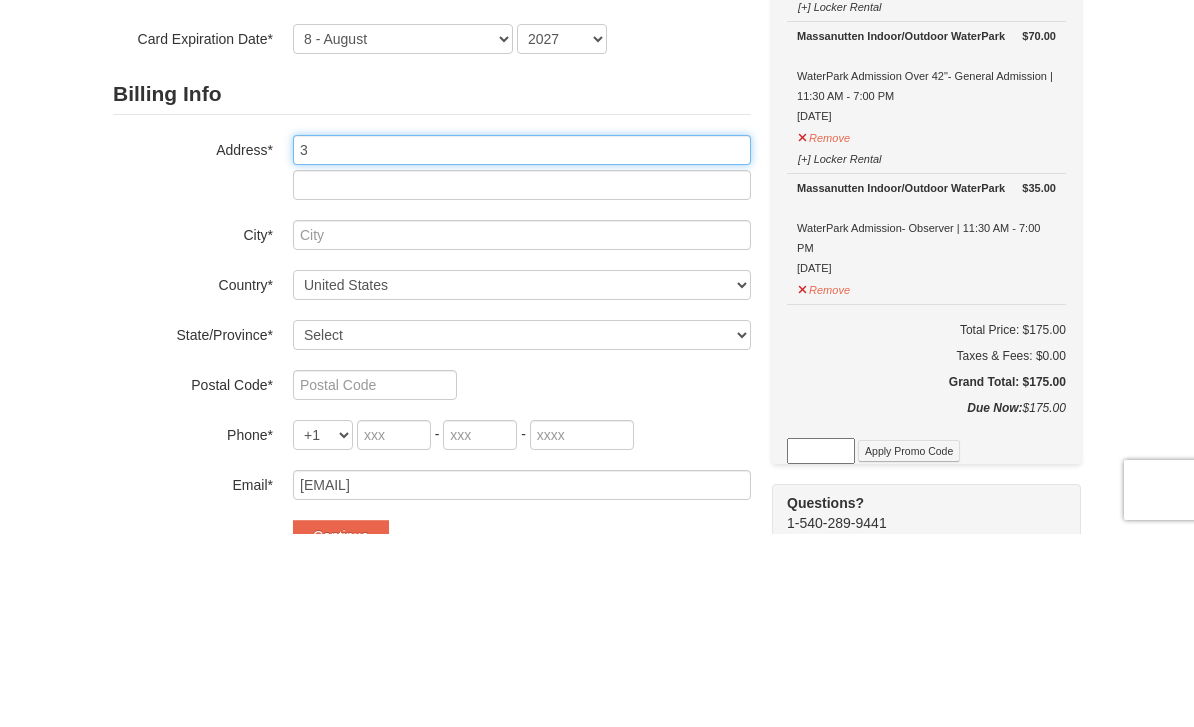 type on "30" 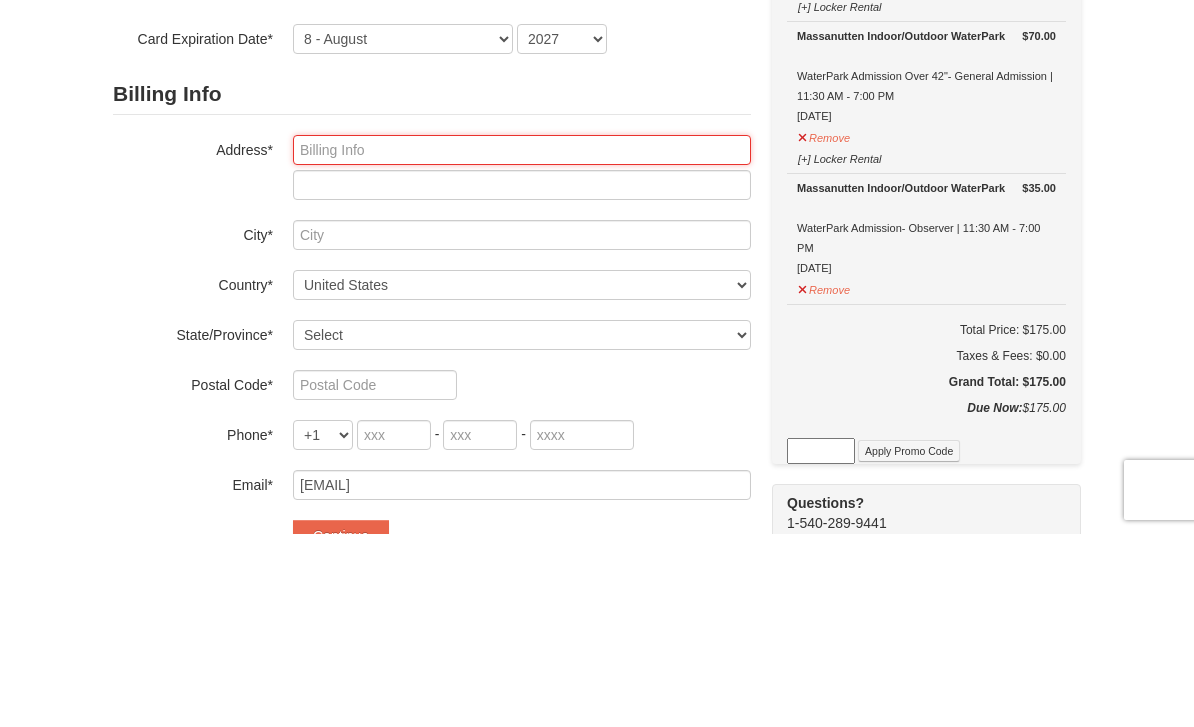 type on "3015 Rabbit Run" 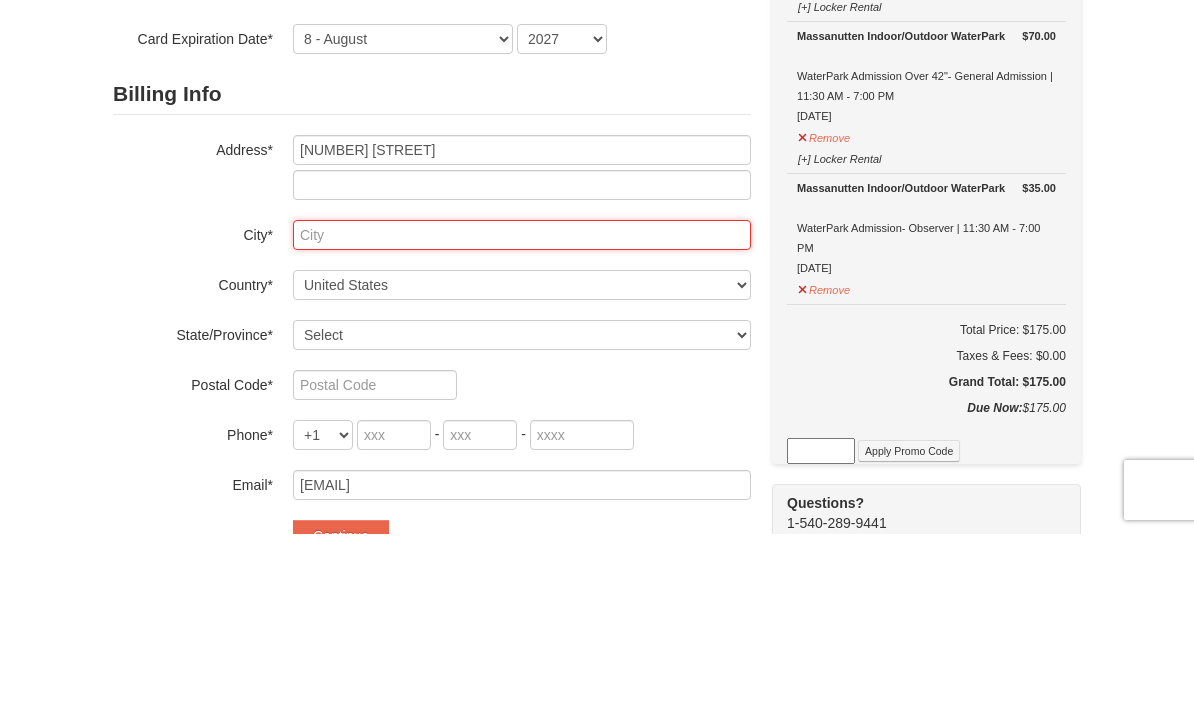 type on "Afton, Va 22920" 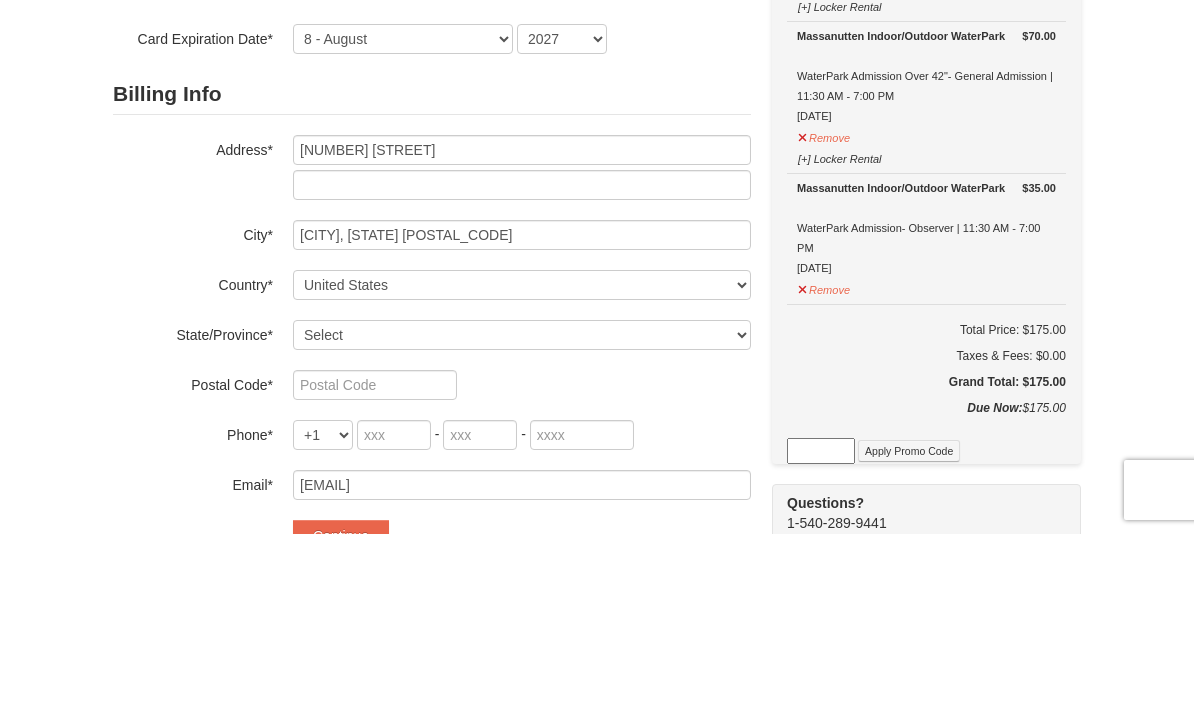 select on "VA" 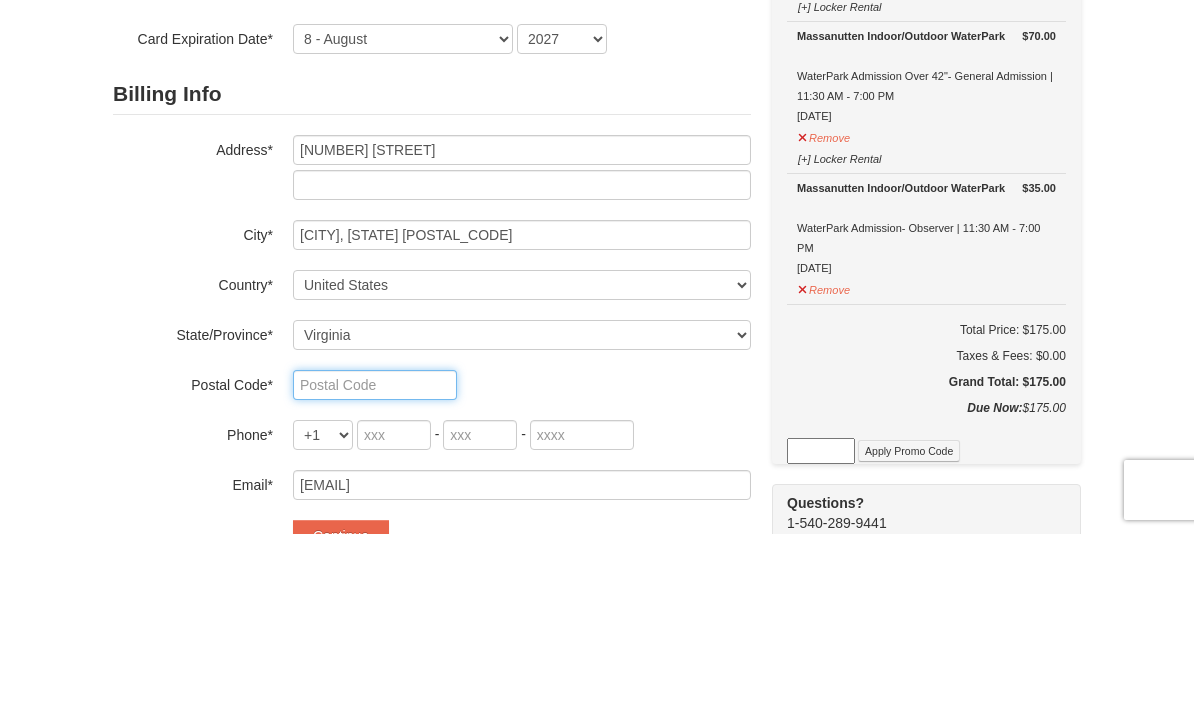 type on "22920" 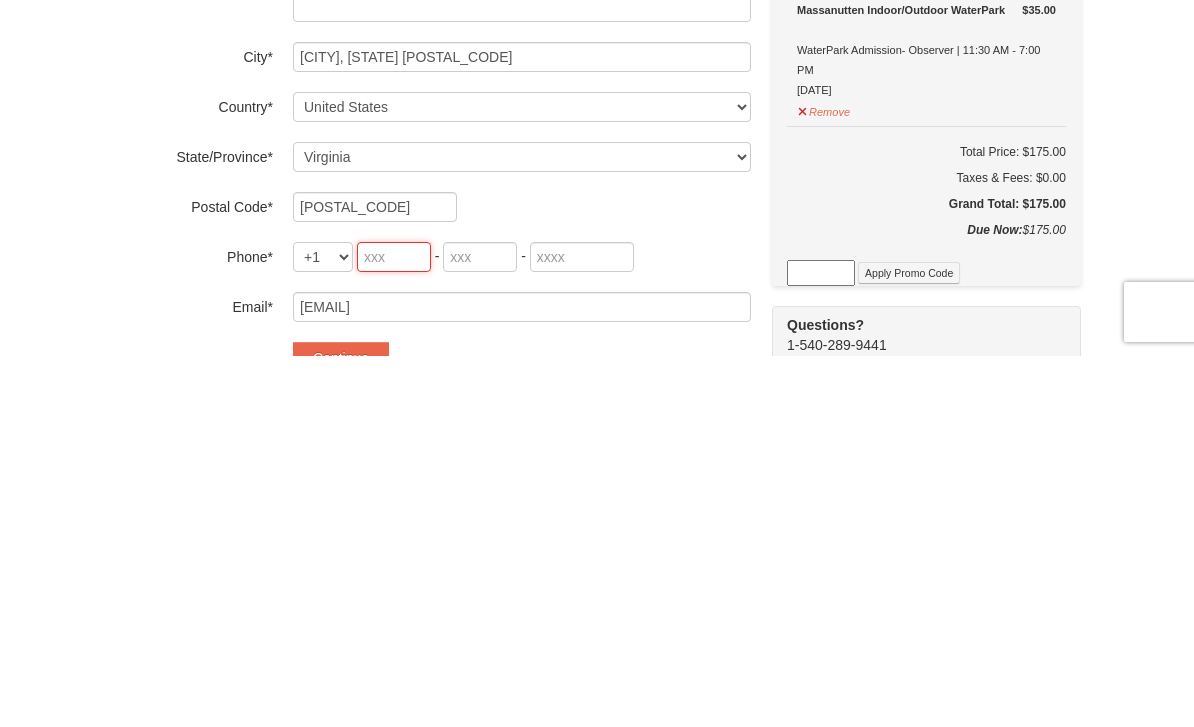 click at bounding box center [394, 628] 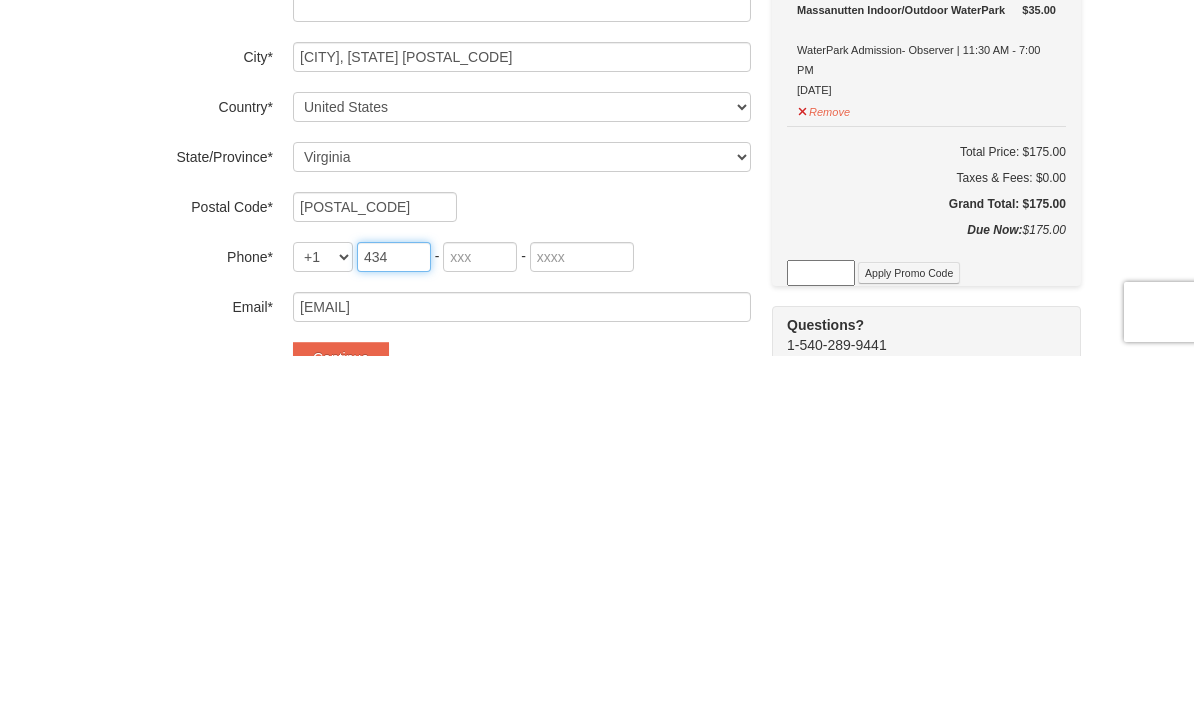 type on "434" 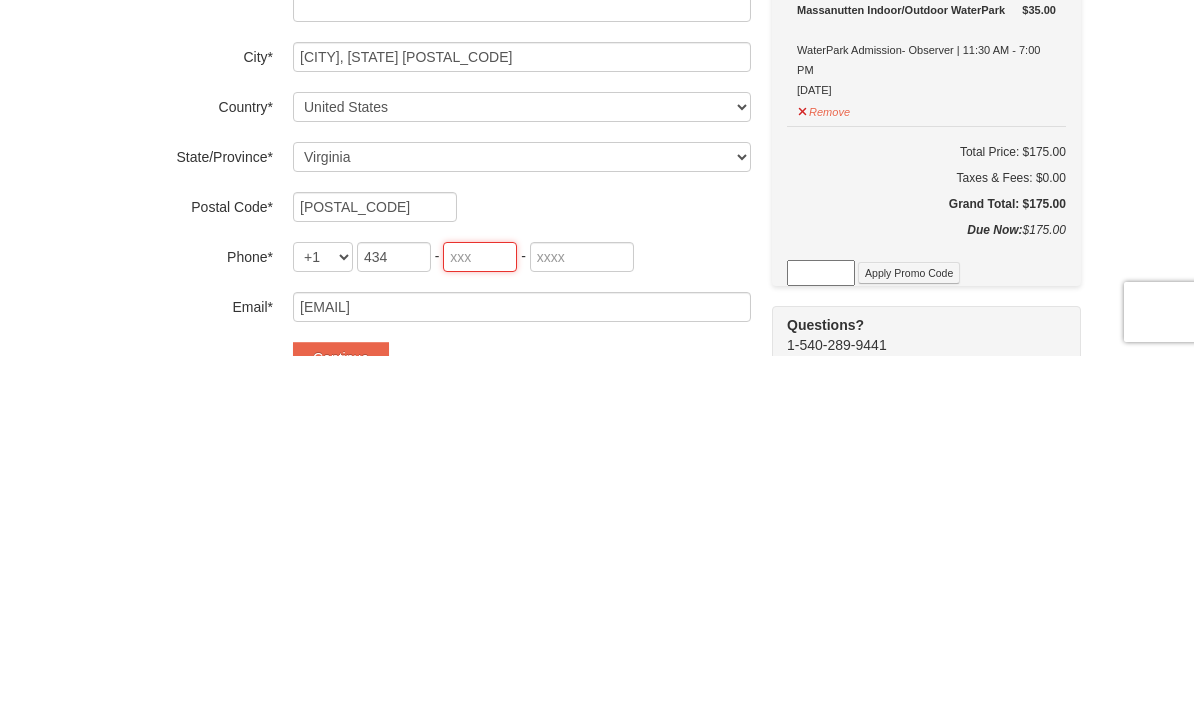click at bounding box center (480, 628) 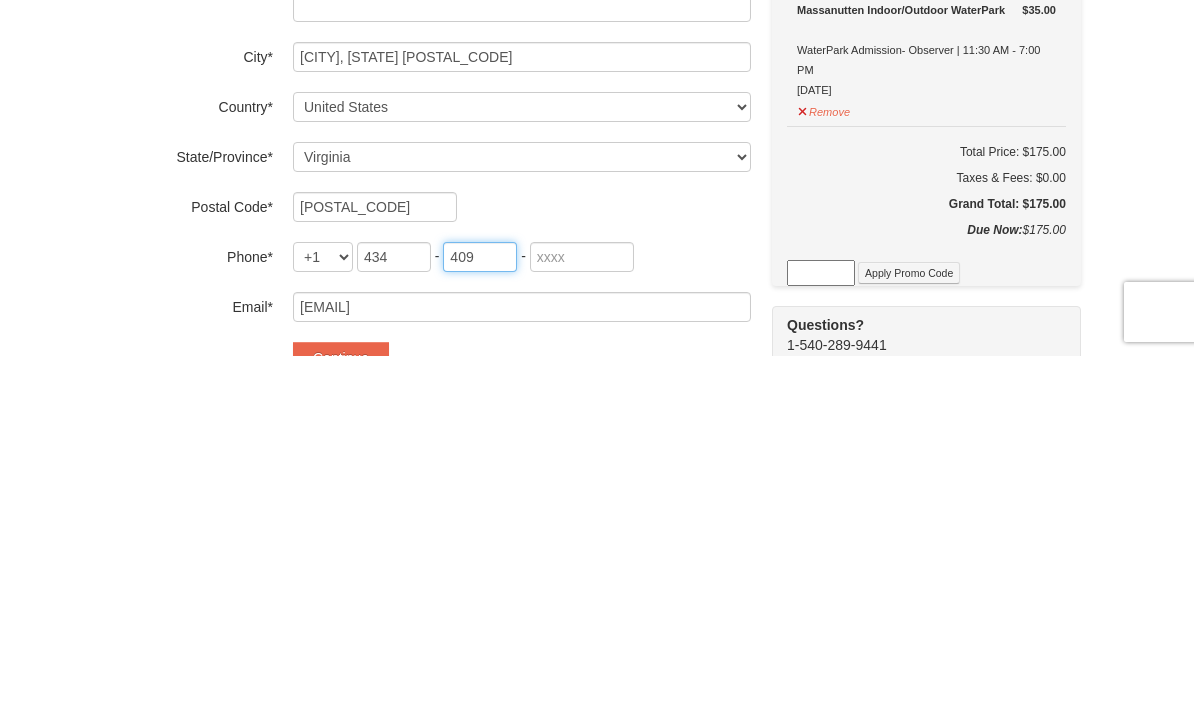 type on "409" 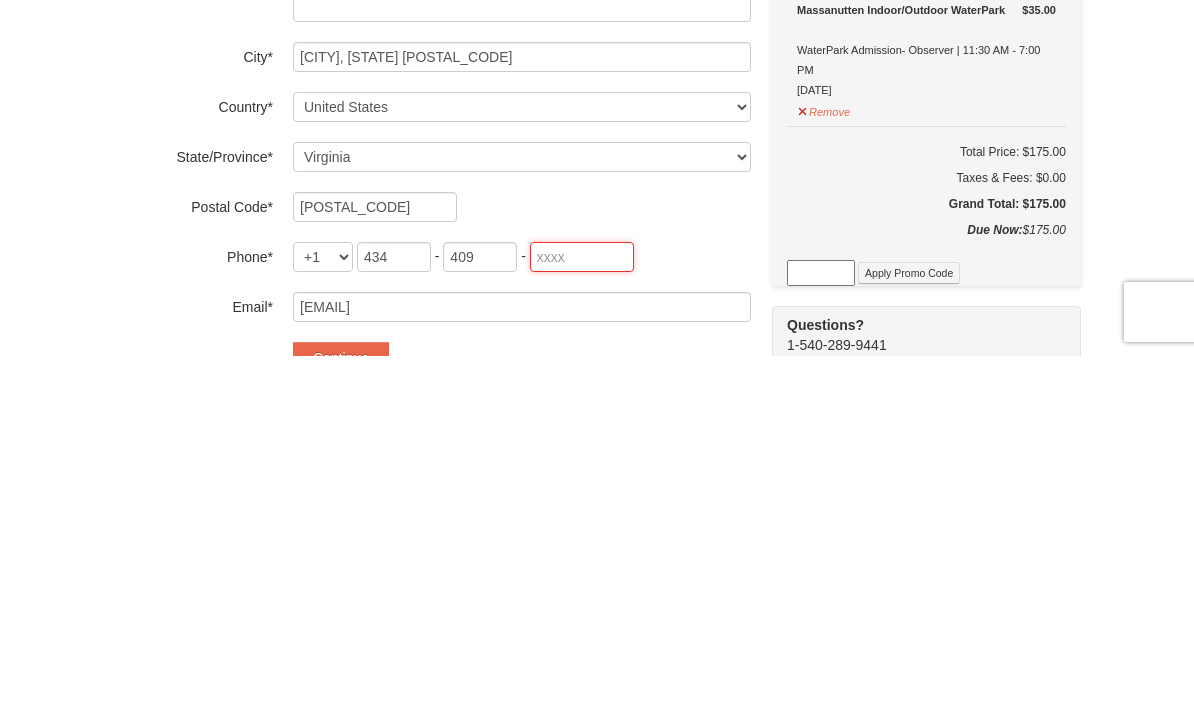 click at bounding box center [582, 628] 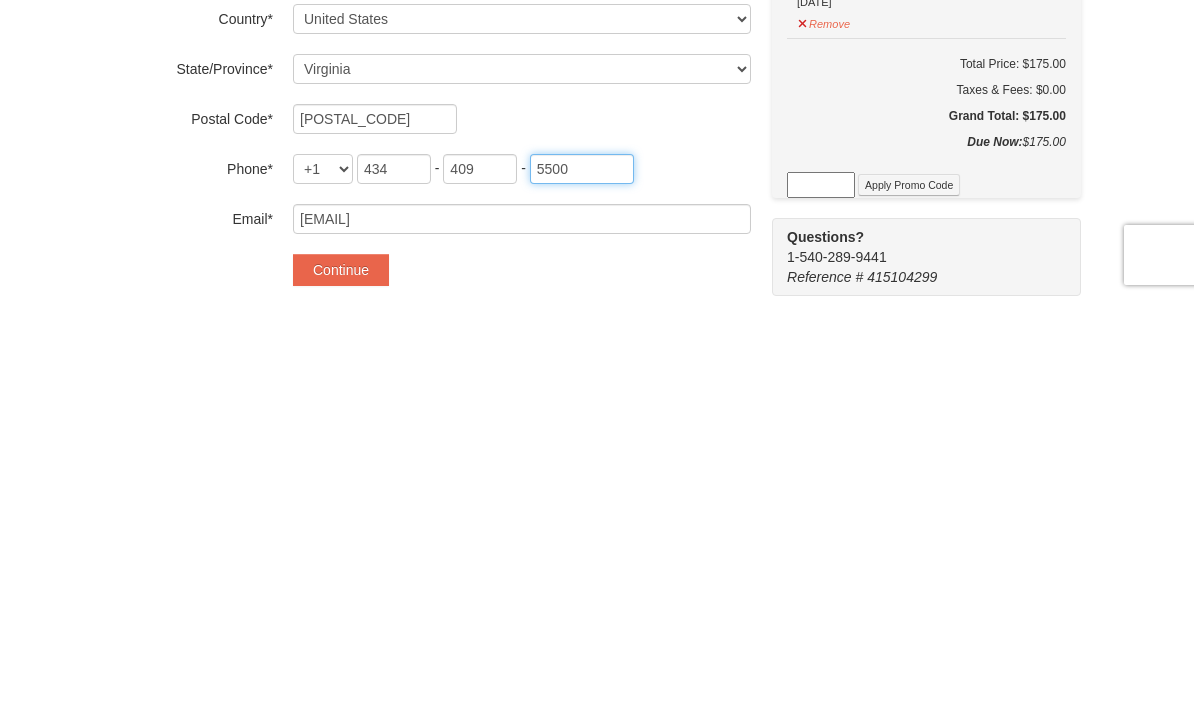 scroll, scrollTop: 197, scrollLeft: 0, axis: vertical 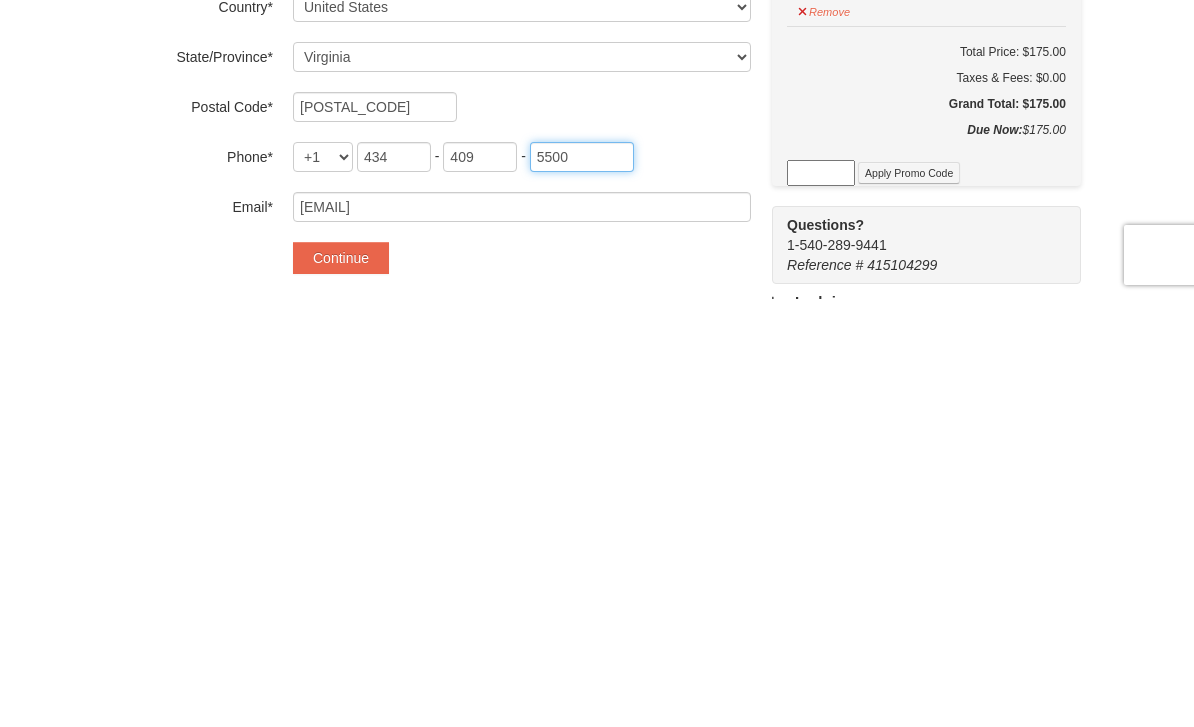 type on "5500" 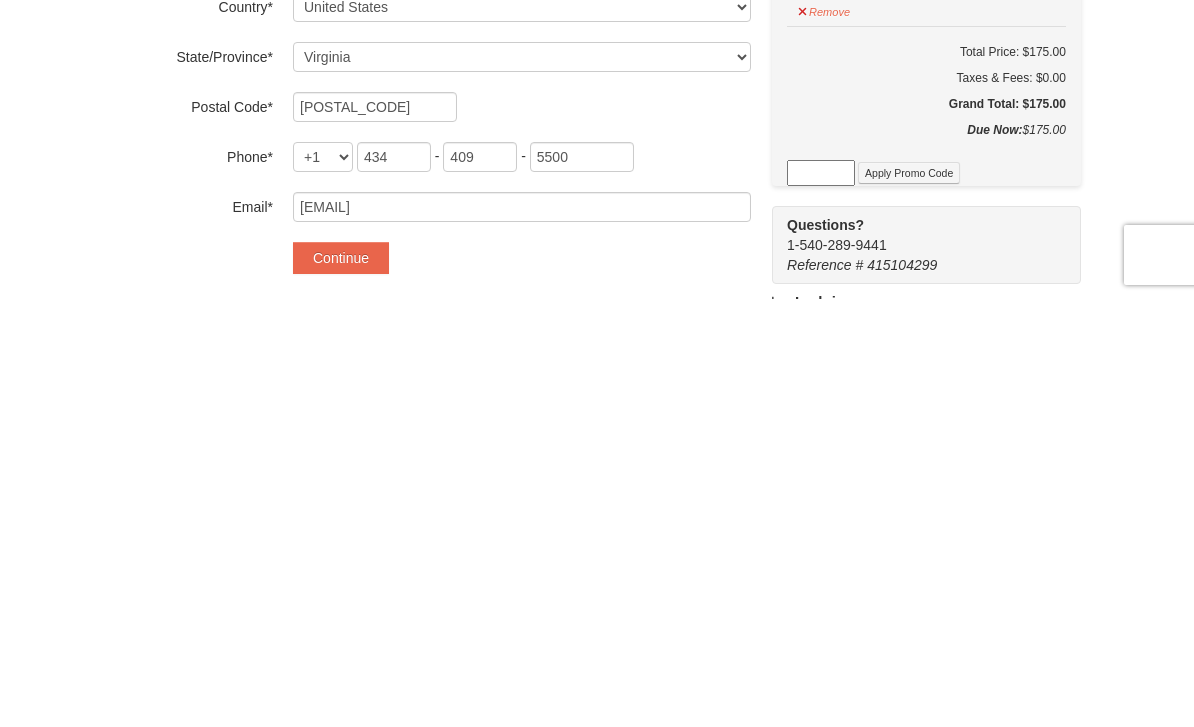 click on "Continue" at bounding box center (341, 686) 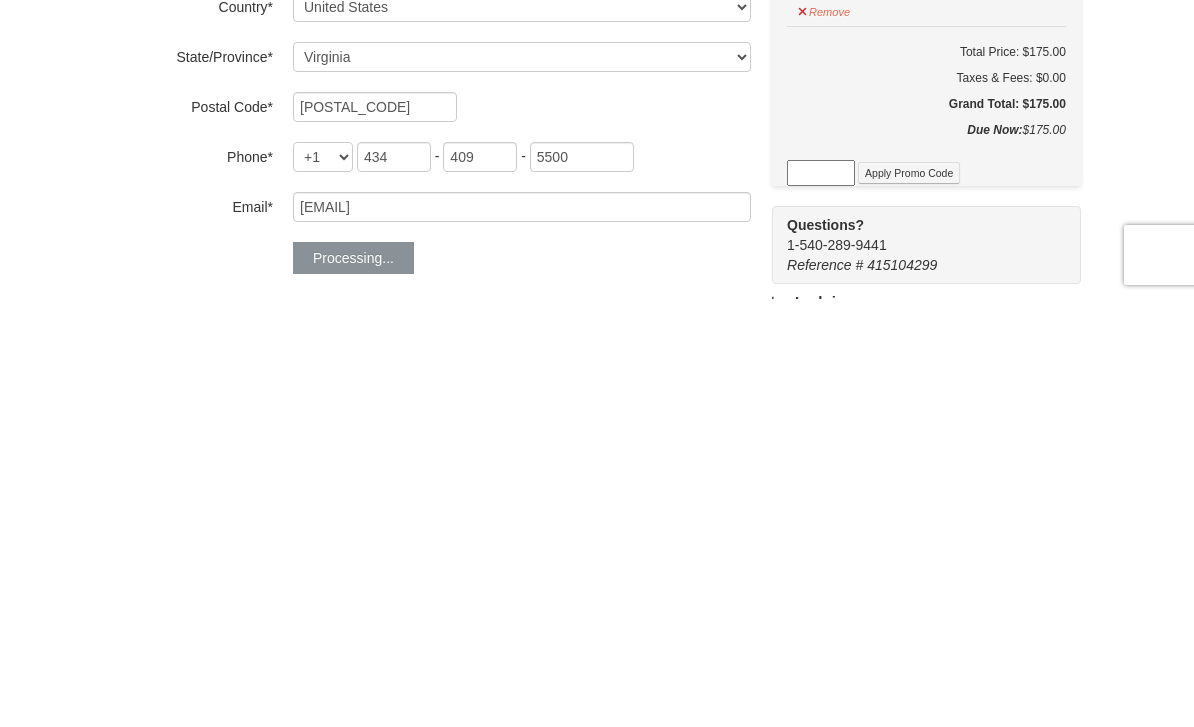 scroll, scrollTop: 625, scrollLeft: 0, axis: vertical 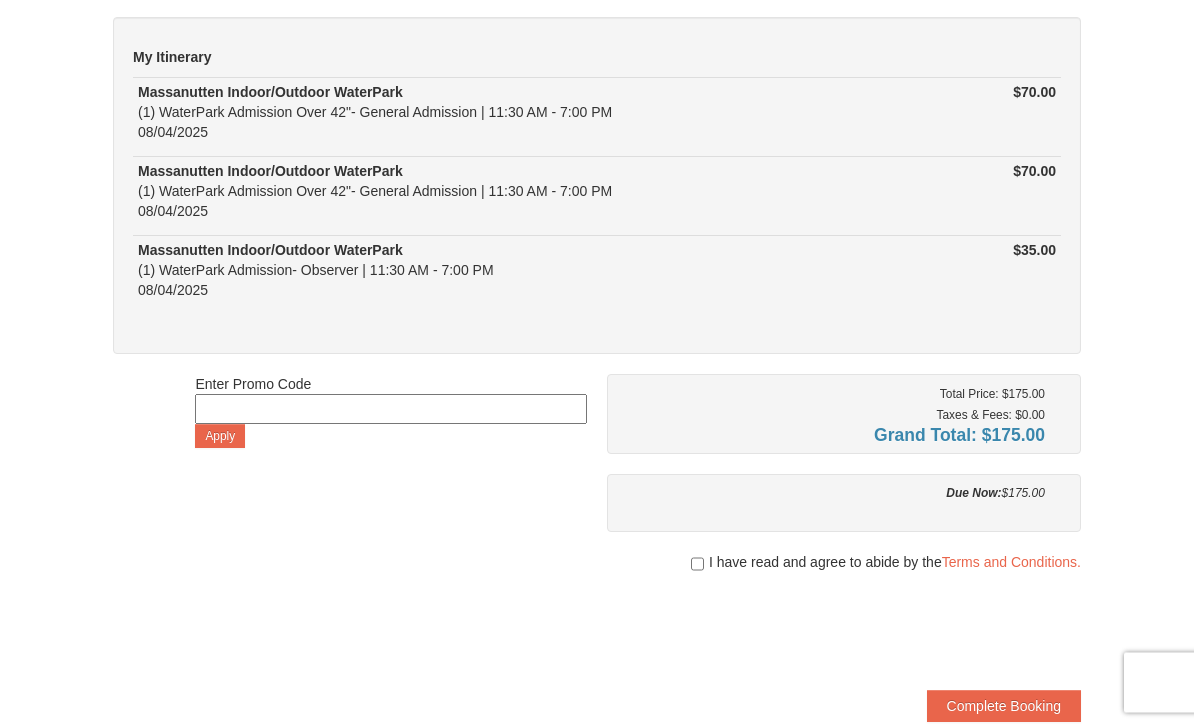 click at bounding box center [697, 565] 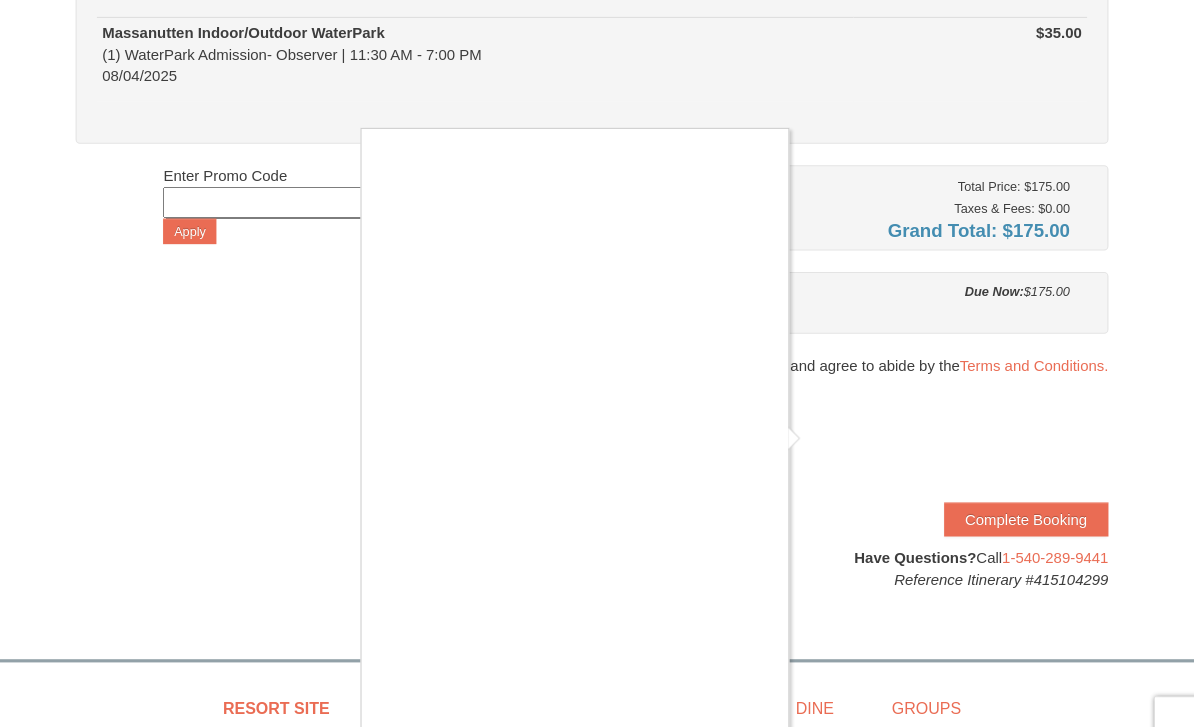 scroll, scrollTop: 369, scrollLeft: 0, axis: vertical 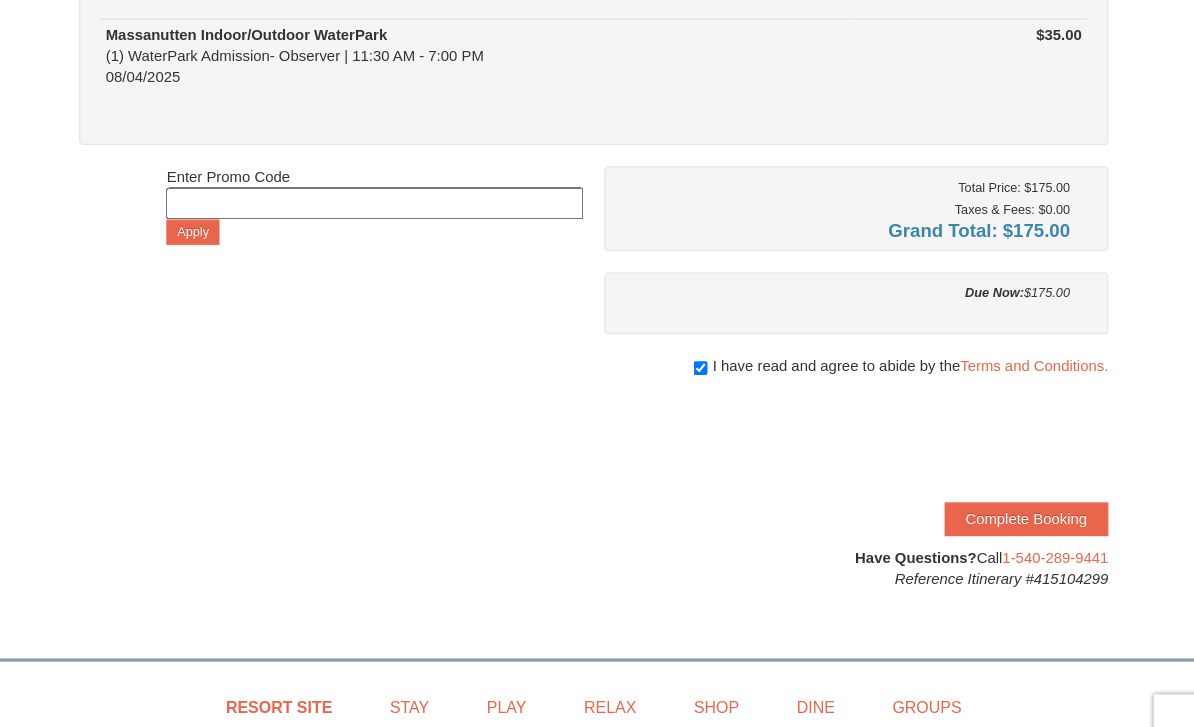 click on "Complete Booking" at bounding box center (1004, 488) 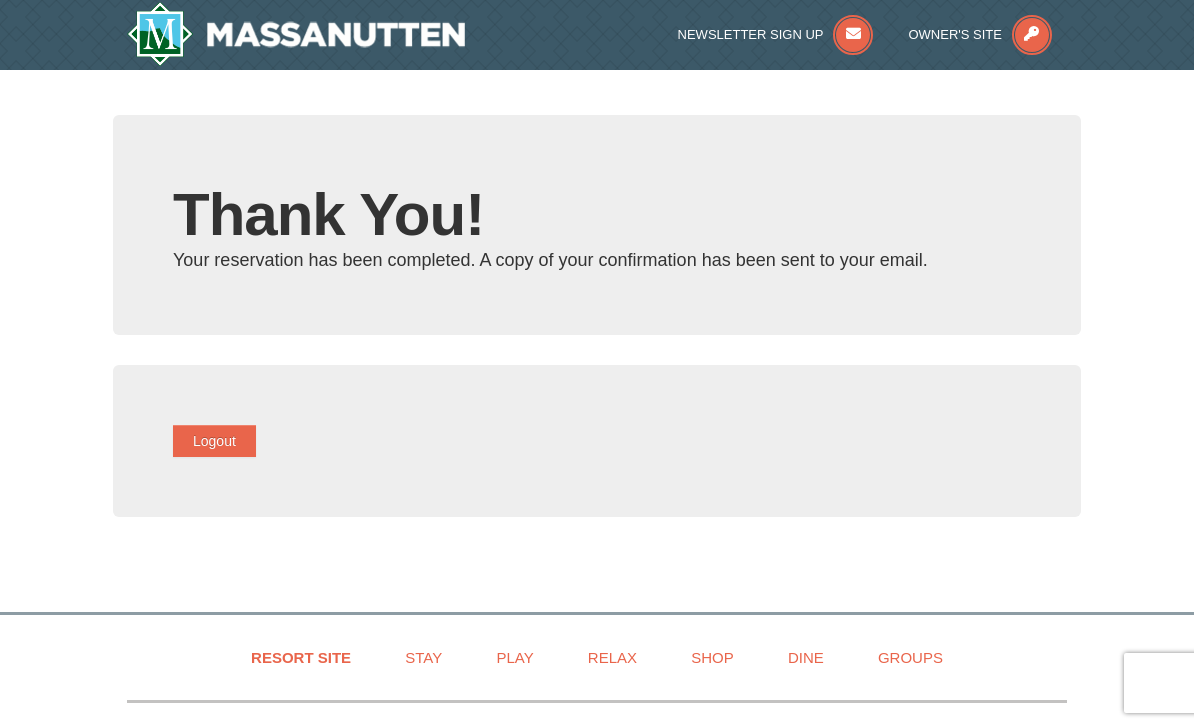 scroll, scrollTop: 0, scrollLeft: 0, axis: both 